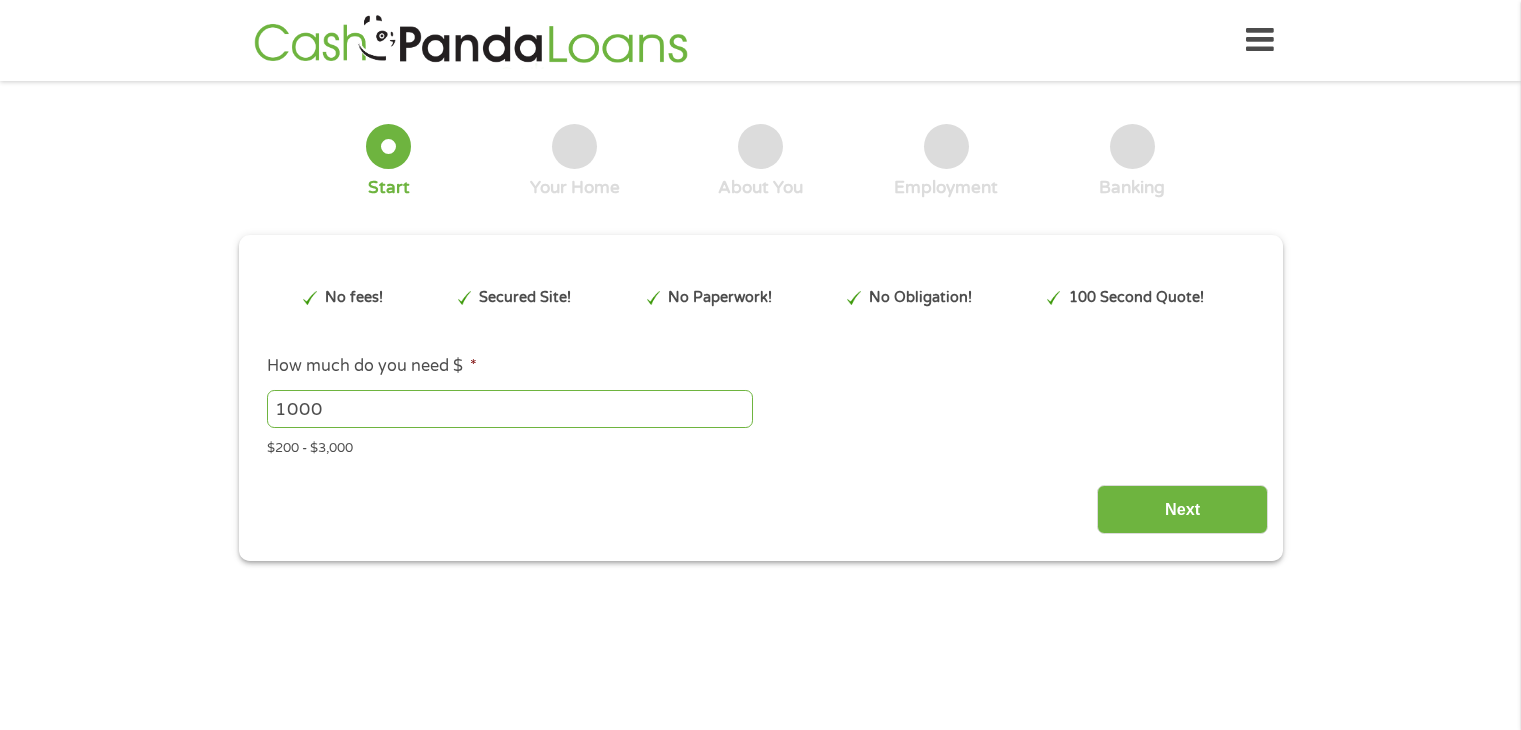 scroll, scrollTop: 0, scrollLeft: 0, axis: both 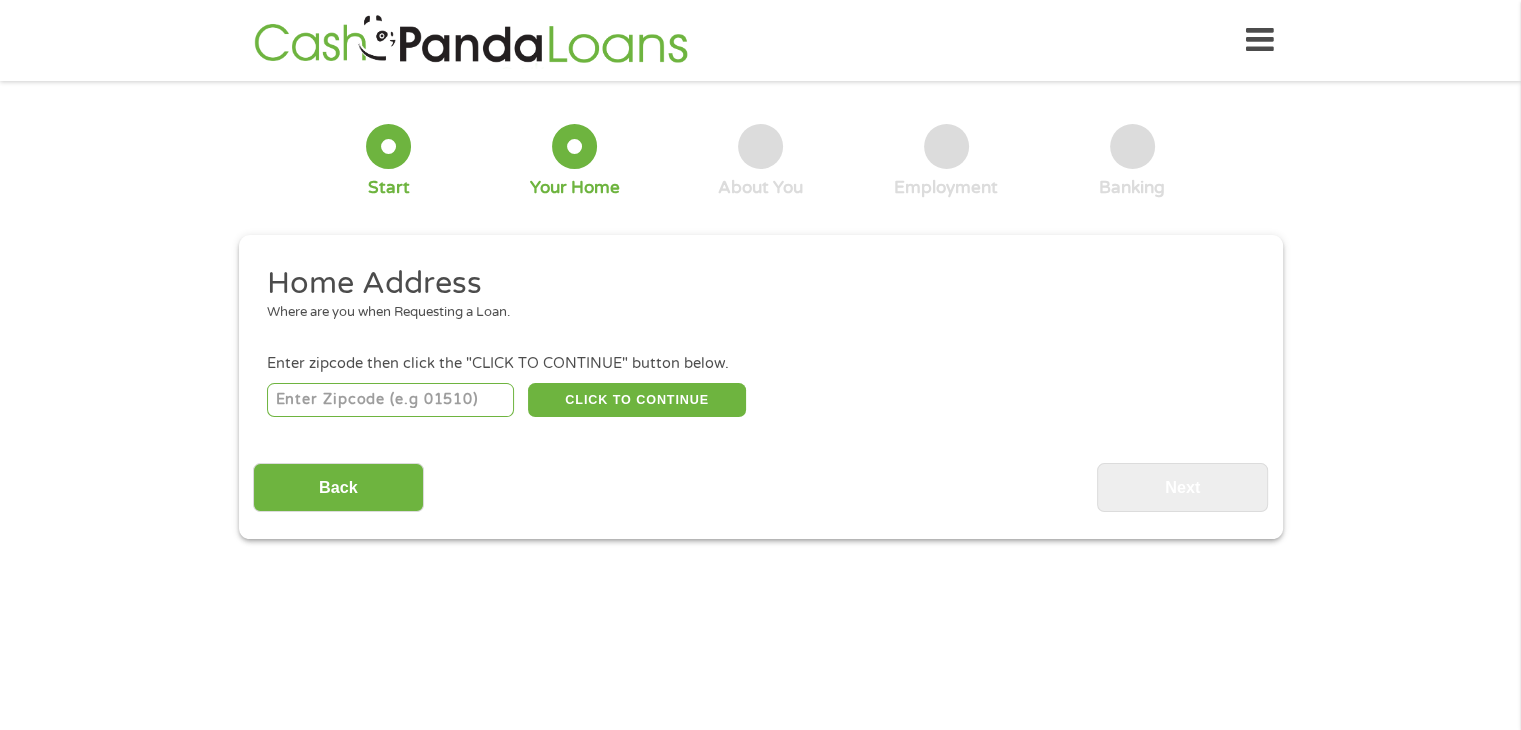 click at bounding box center [390, 400] 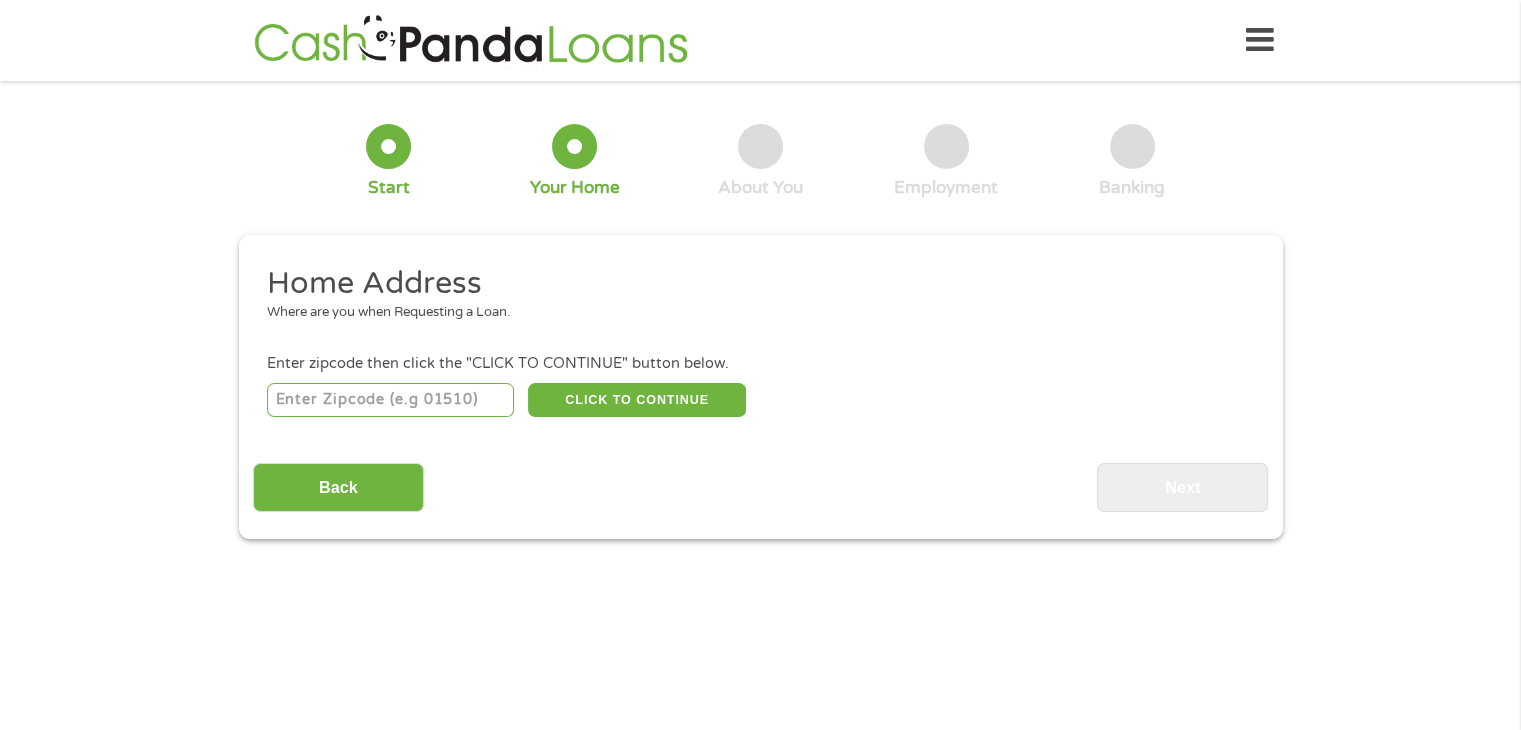 type on "[NUMBER]" 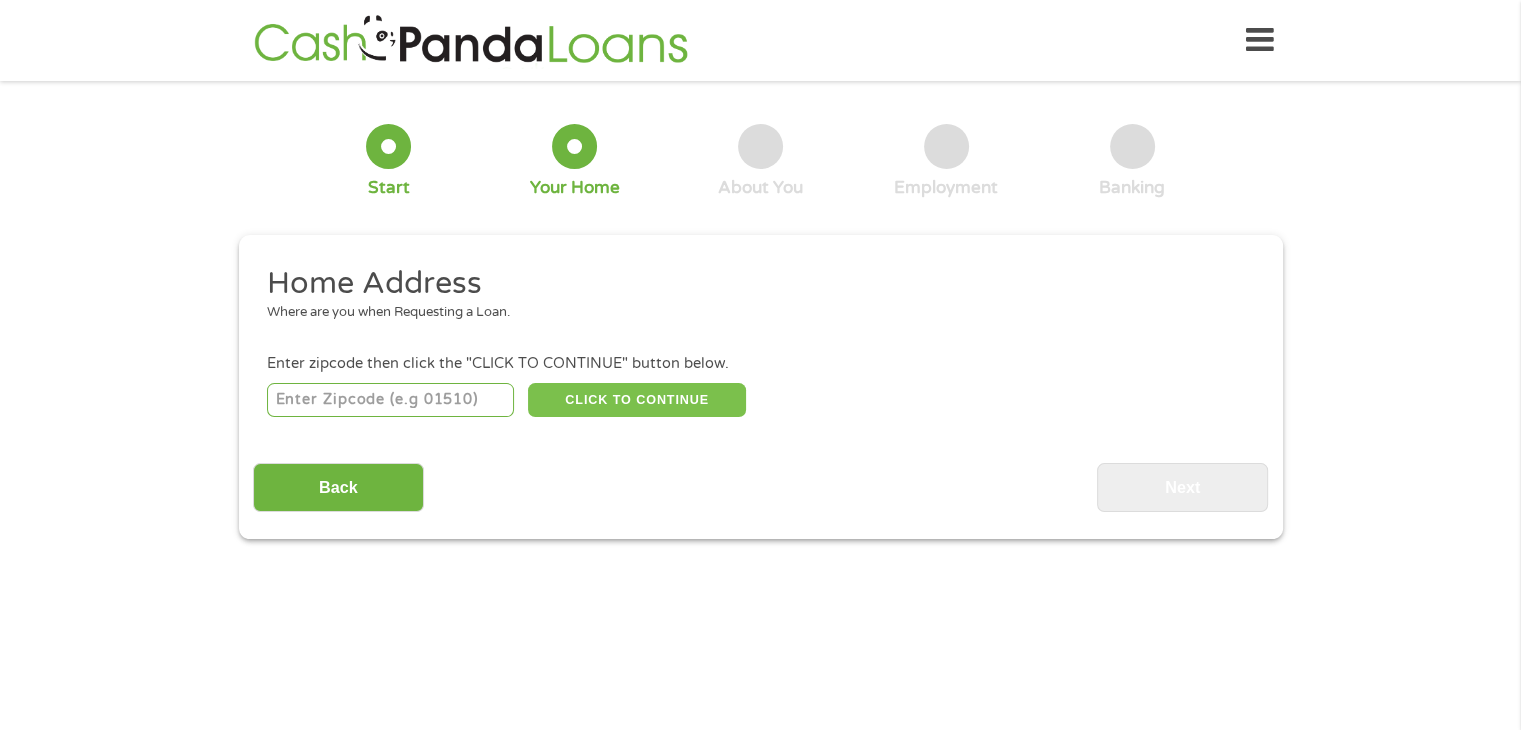 click on "CLICK TO CONTINUE" at bounding box center [637, 400] 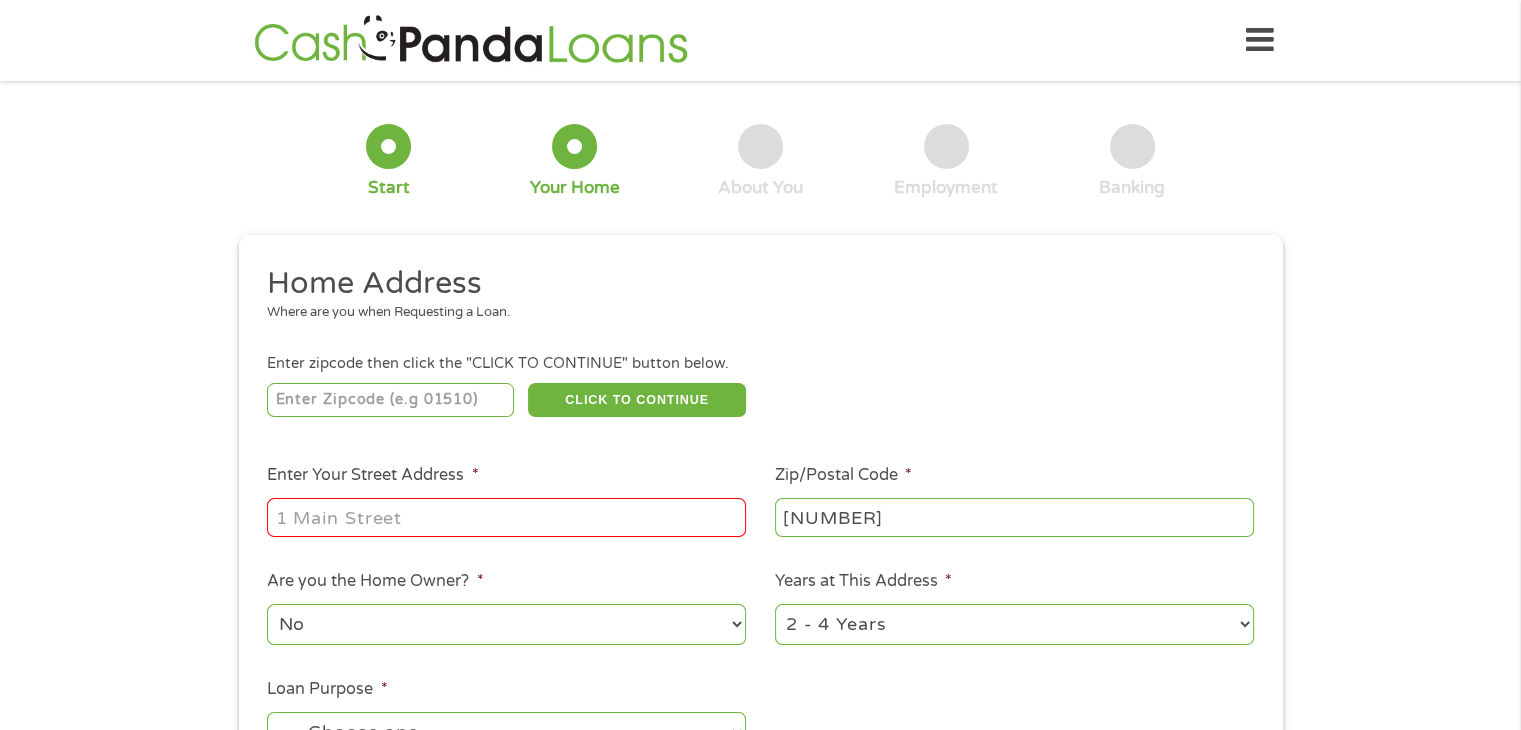 click on "Enter Your Street Address *" at bounding box center [506, 517] 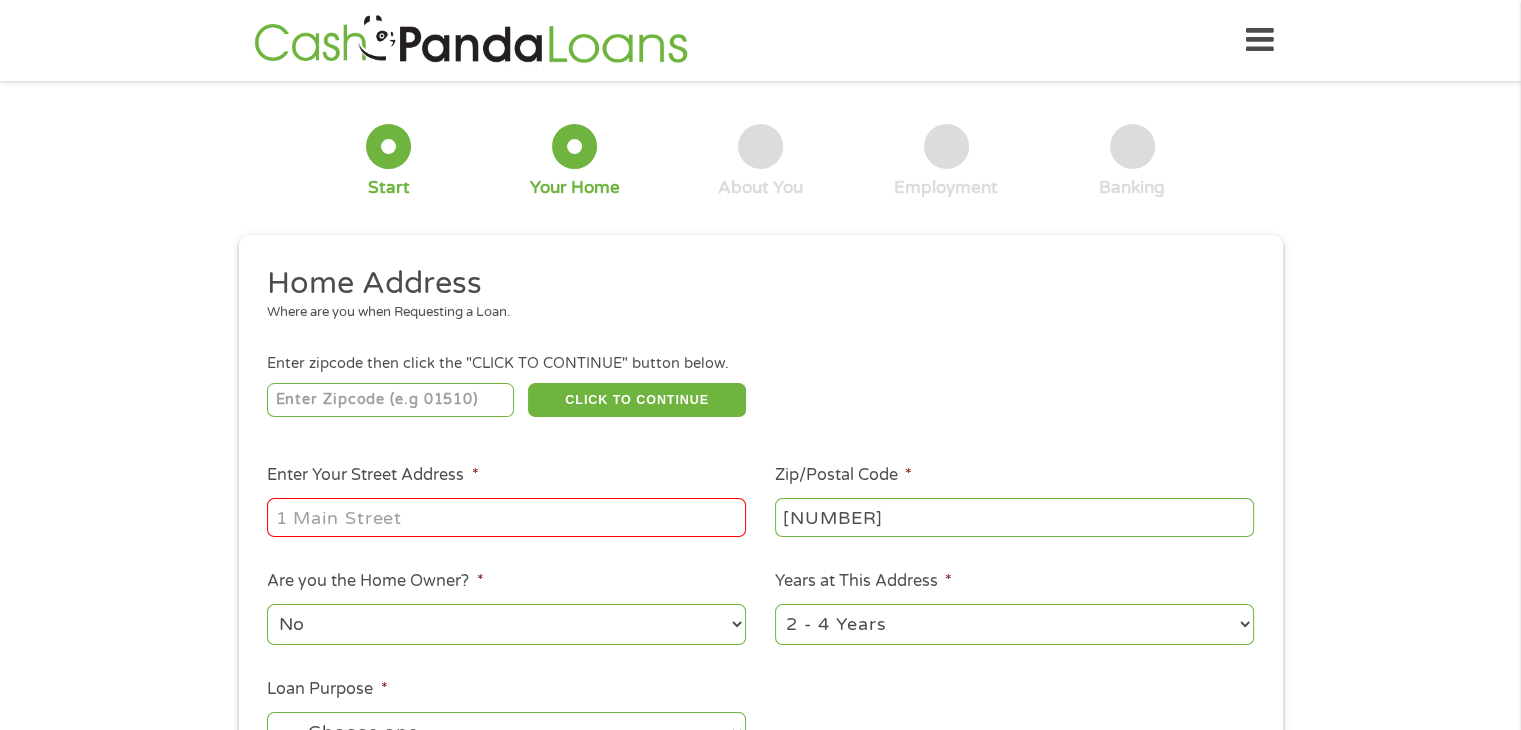 type on "[NUMBER] [STREET] [AVE]" 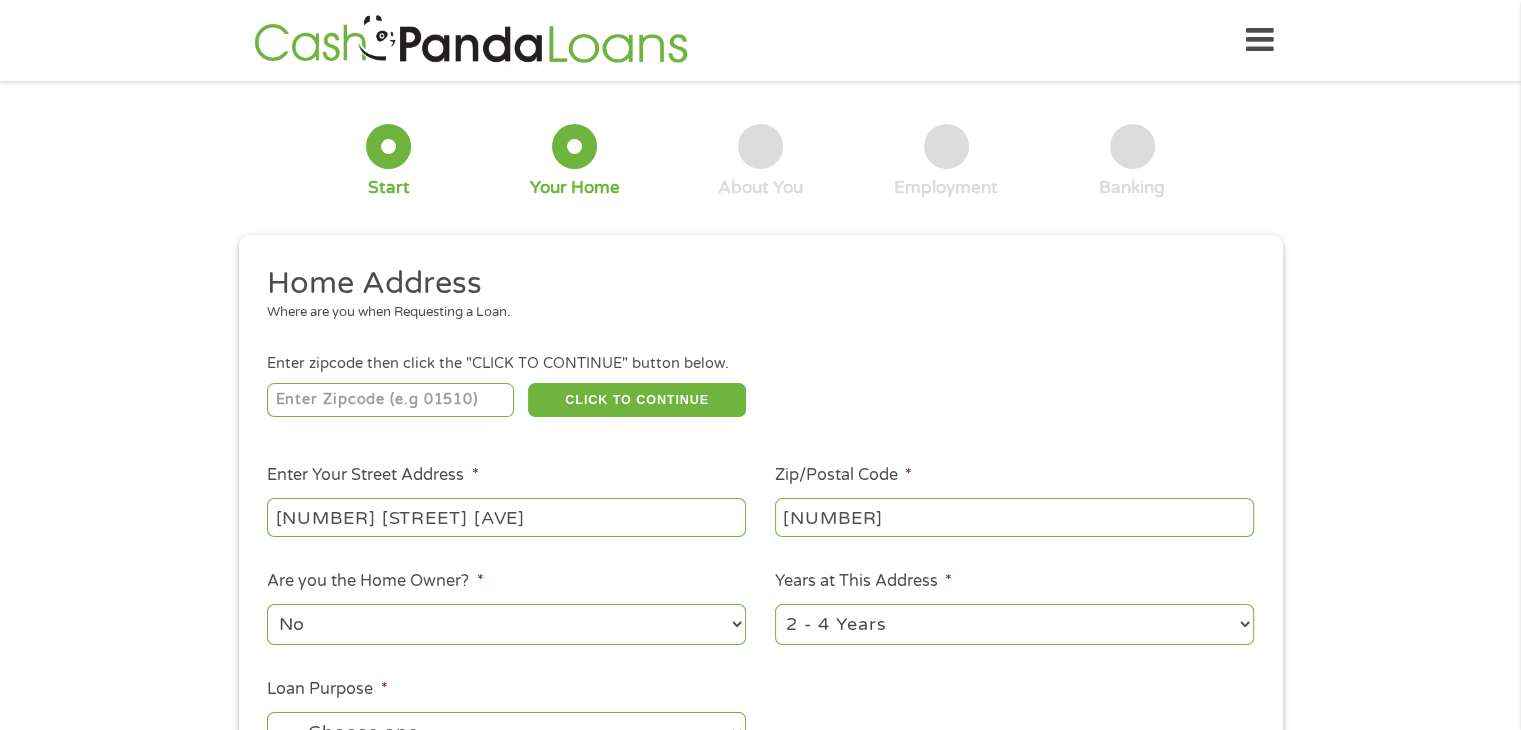 click on "1 Year or less 1 - 2 Years 2 - 4 Years Over 4 Years" at bounding box center (1014, 624) 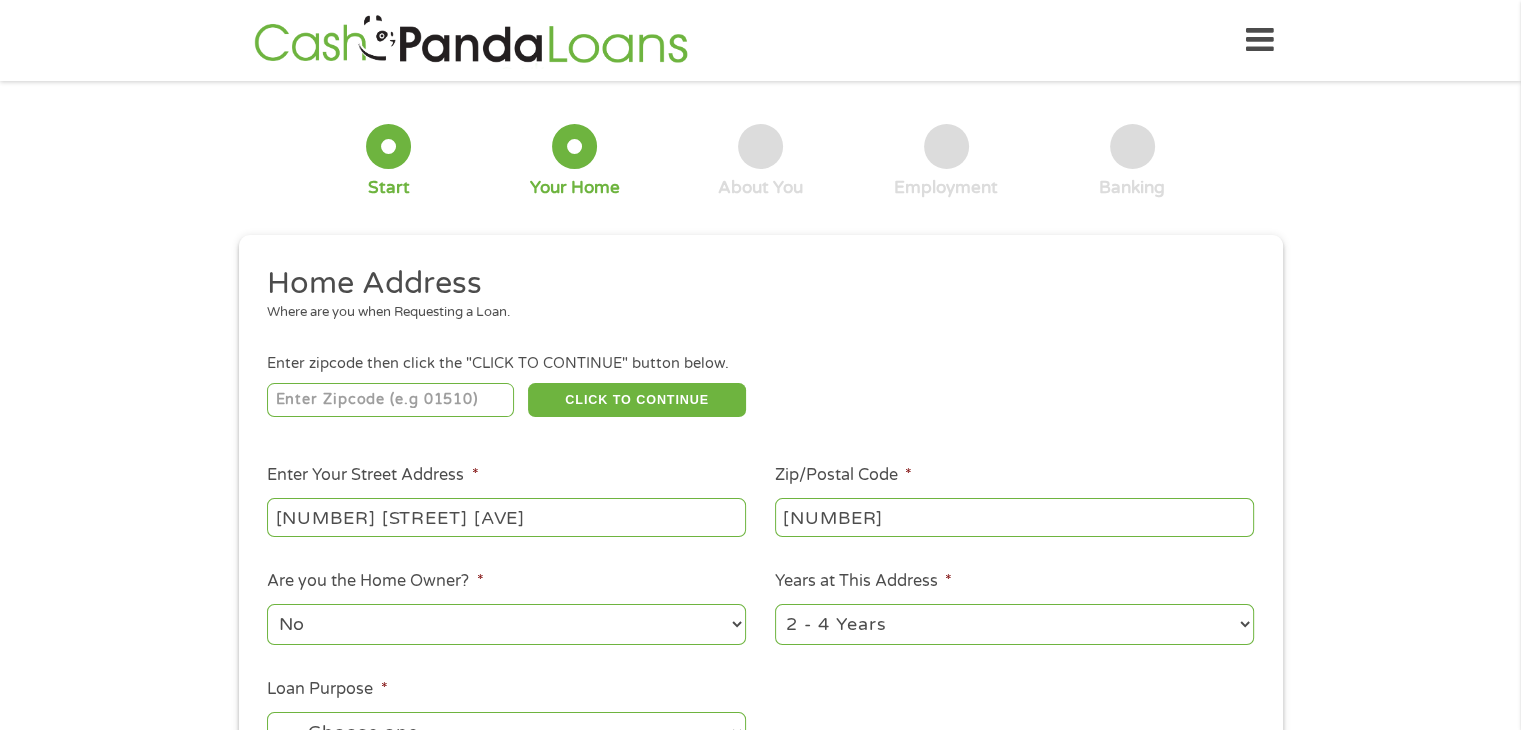 select on "60months" 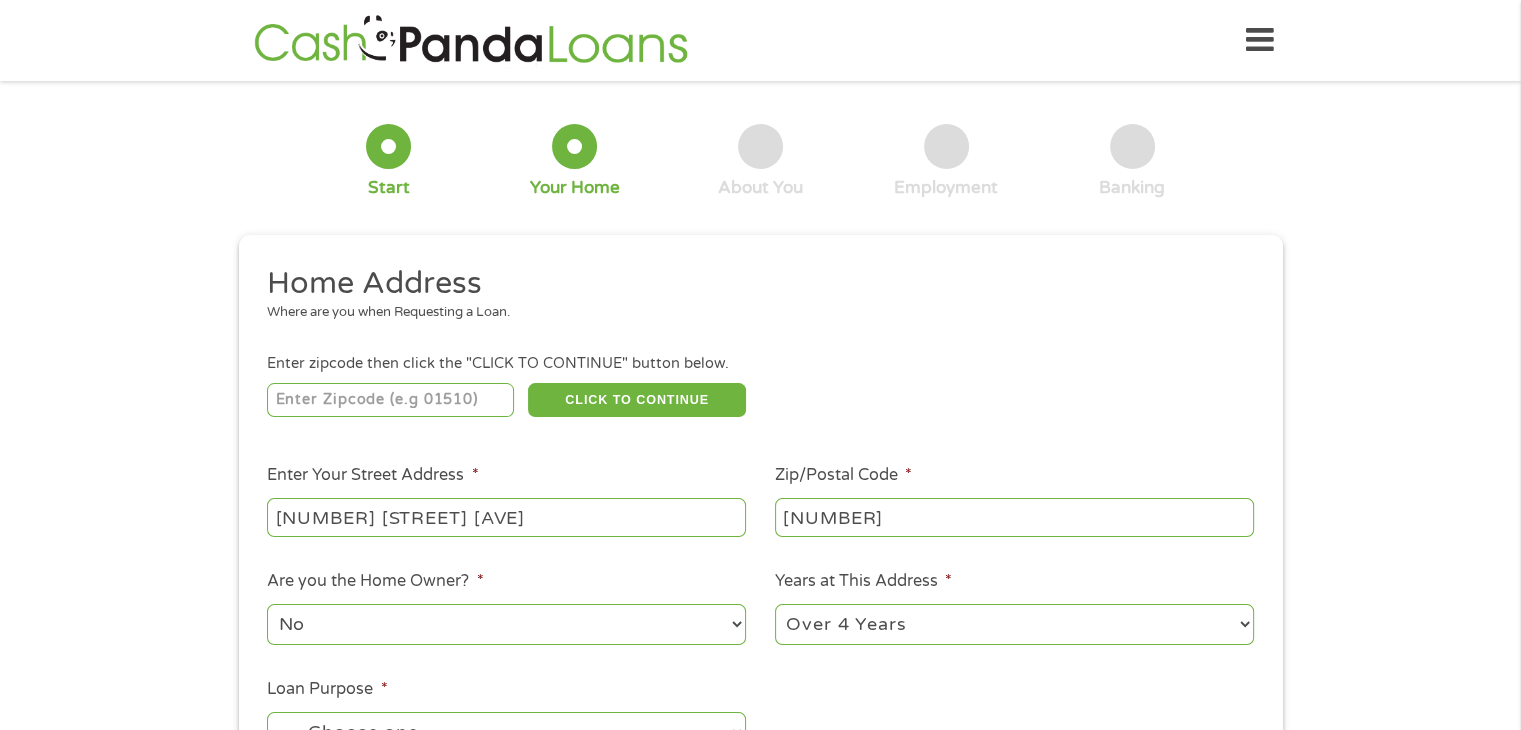 click on "1 Year or less 1 - 2 Years 2 - 4 Years Over 4 Years" at bounding box center [1014, 624] 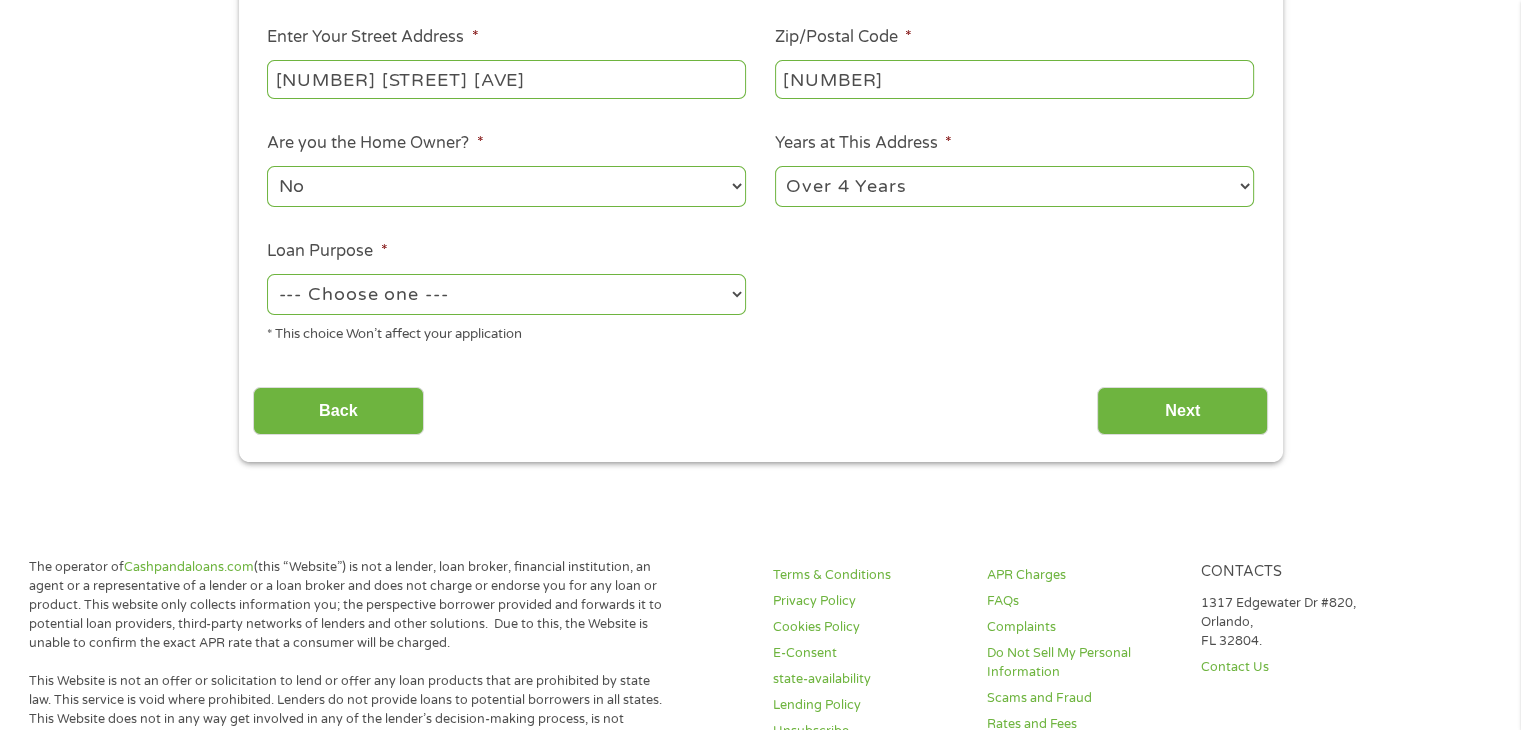 scroll, scrollTop: 465, scrollLeft: 0, axis: vertical 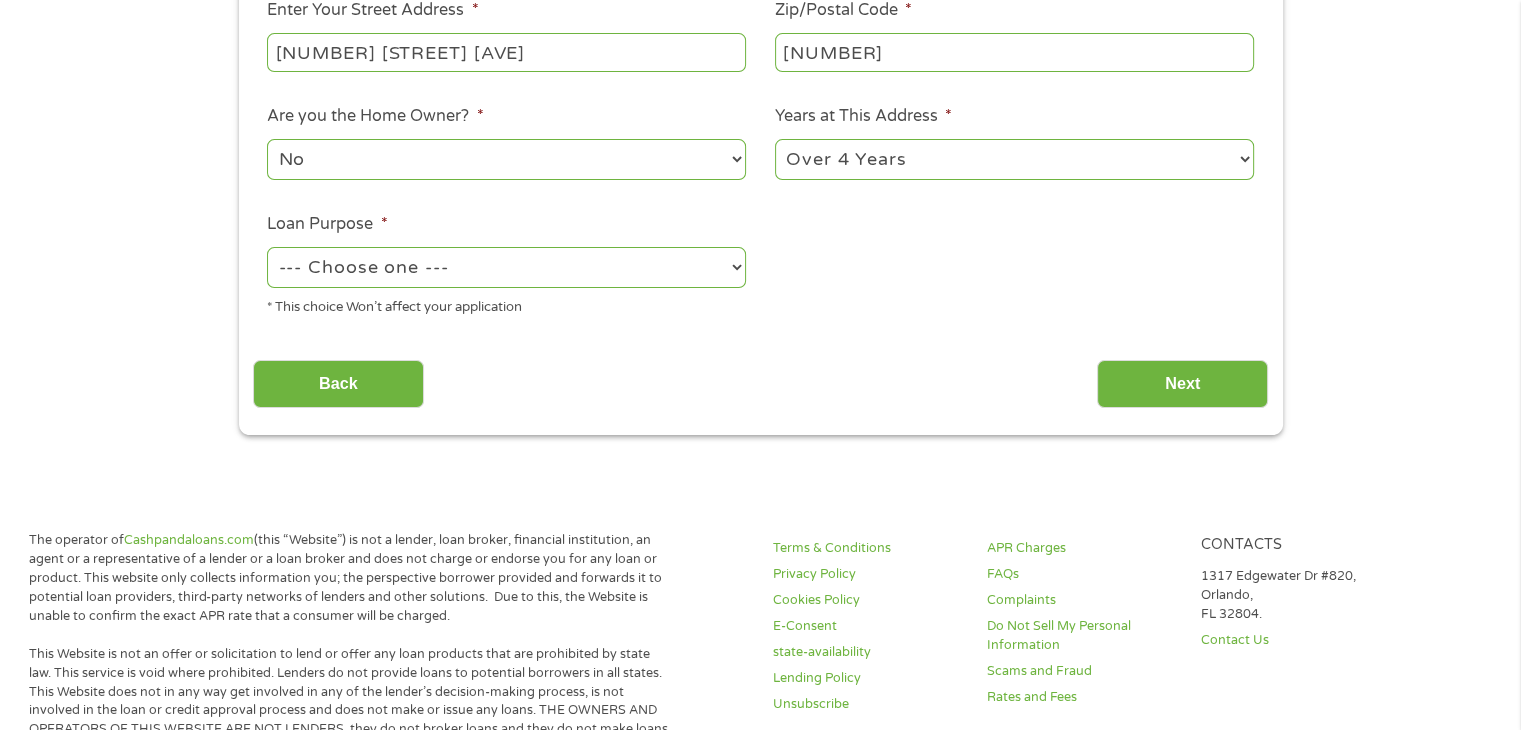 click on "No Yes" at bounding box center (506, 159) 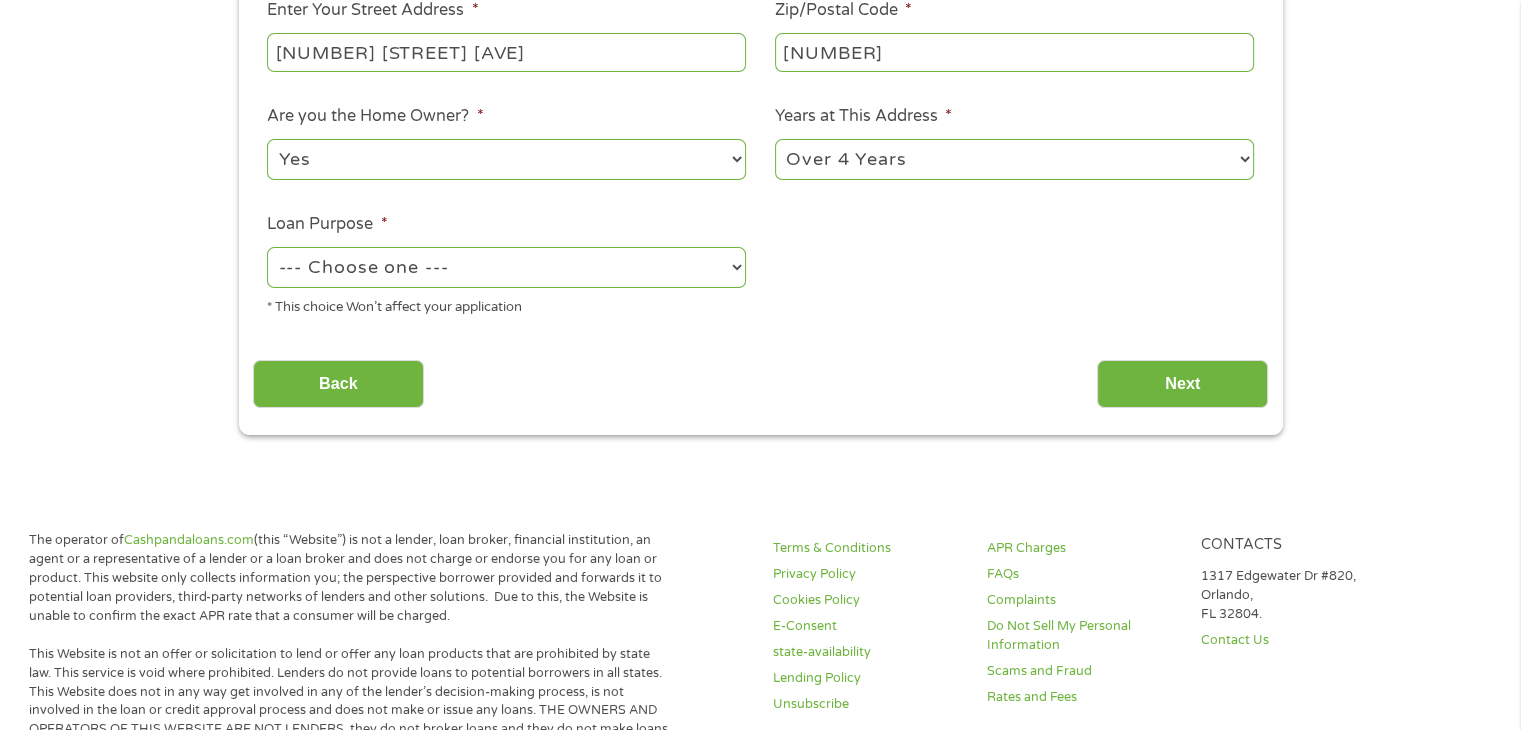 click on "No Yes" at bounding box center [506, 159] 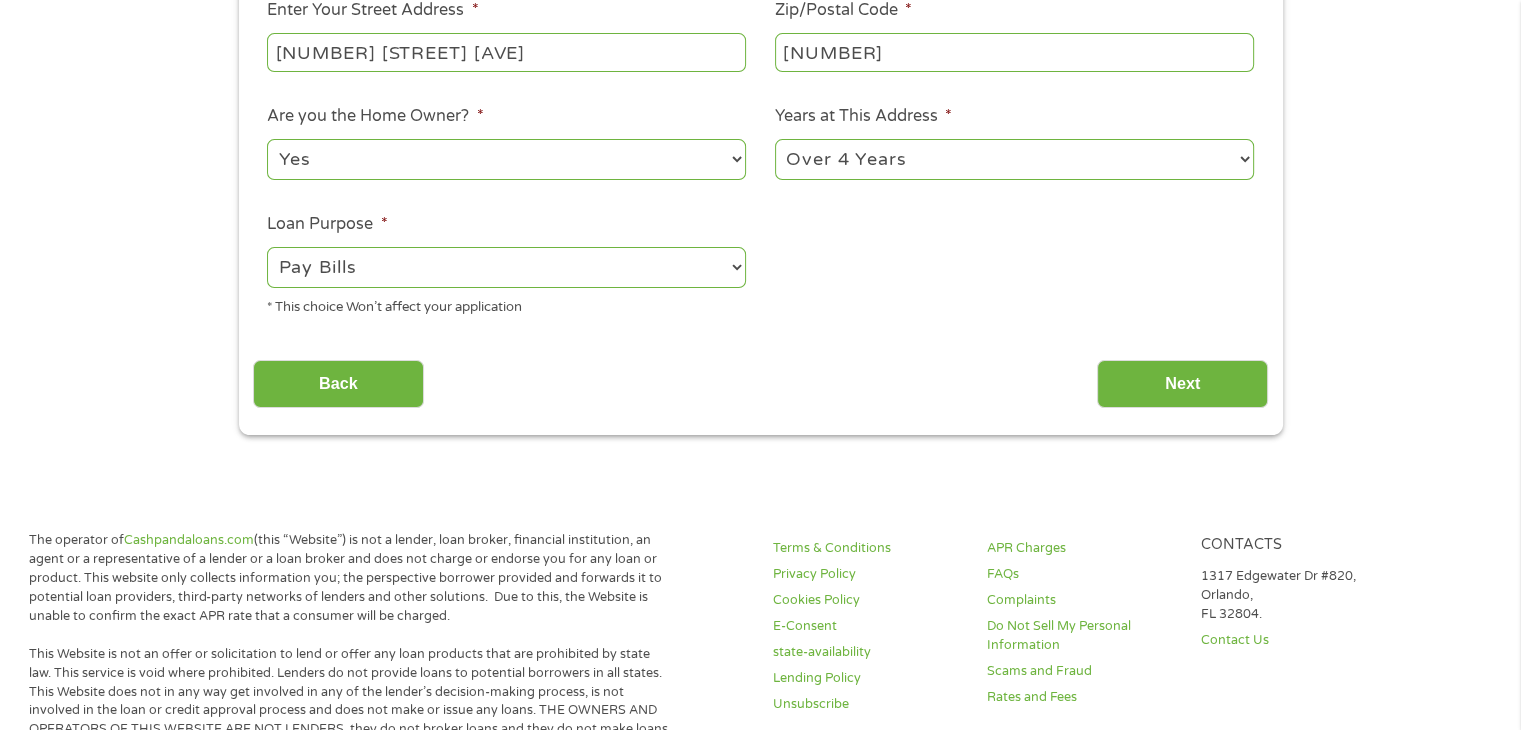 click on "--- Choose one --- Pay Bills Debt Consolidation Home Improvement Major Purchase Car Loan Short Term Cash Medical Expenses Other" at bounding box center [506, 267] 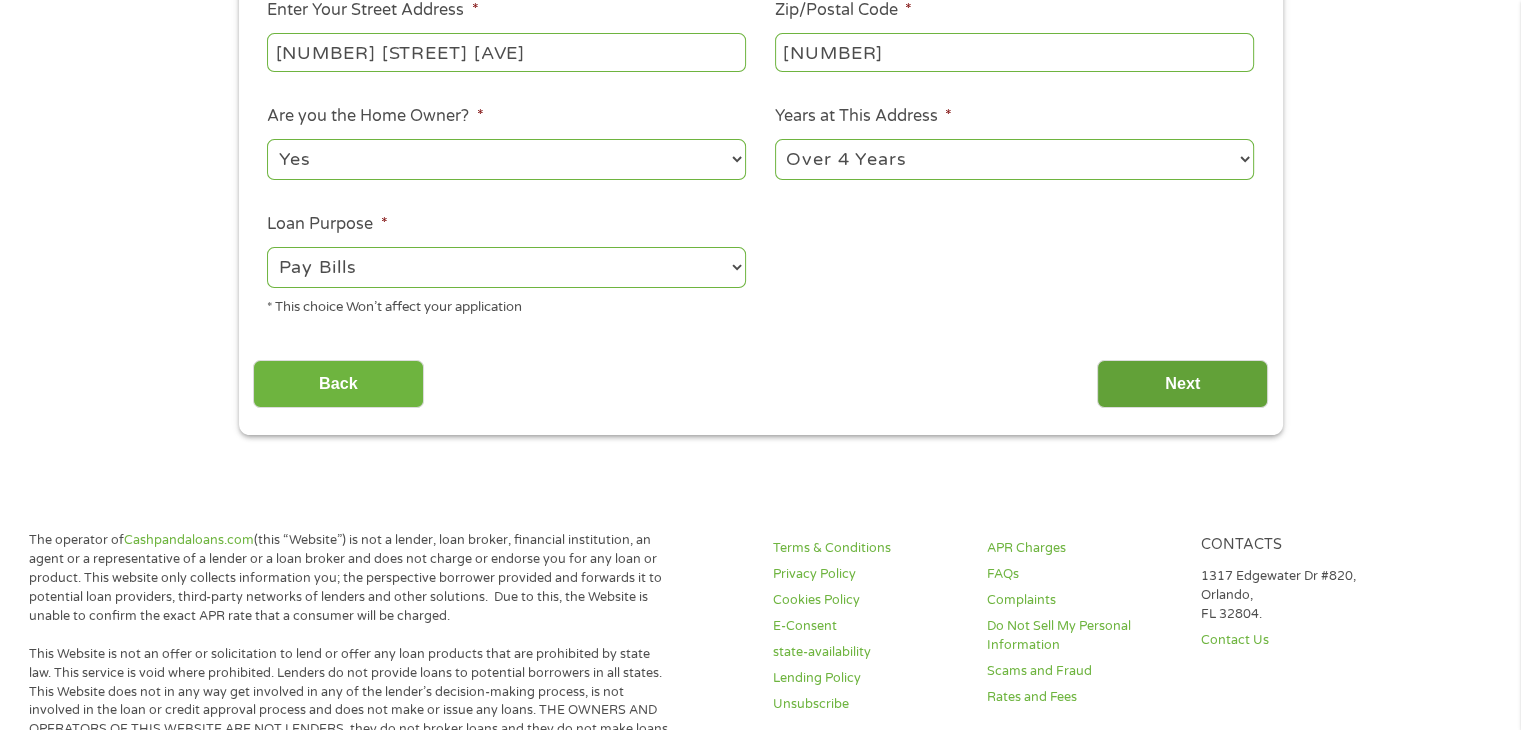 click on "Next" at bounding box center (1182, 384) 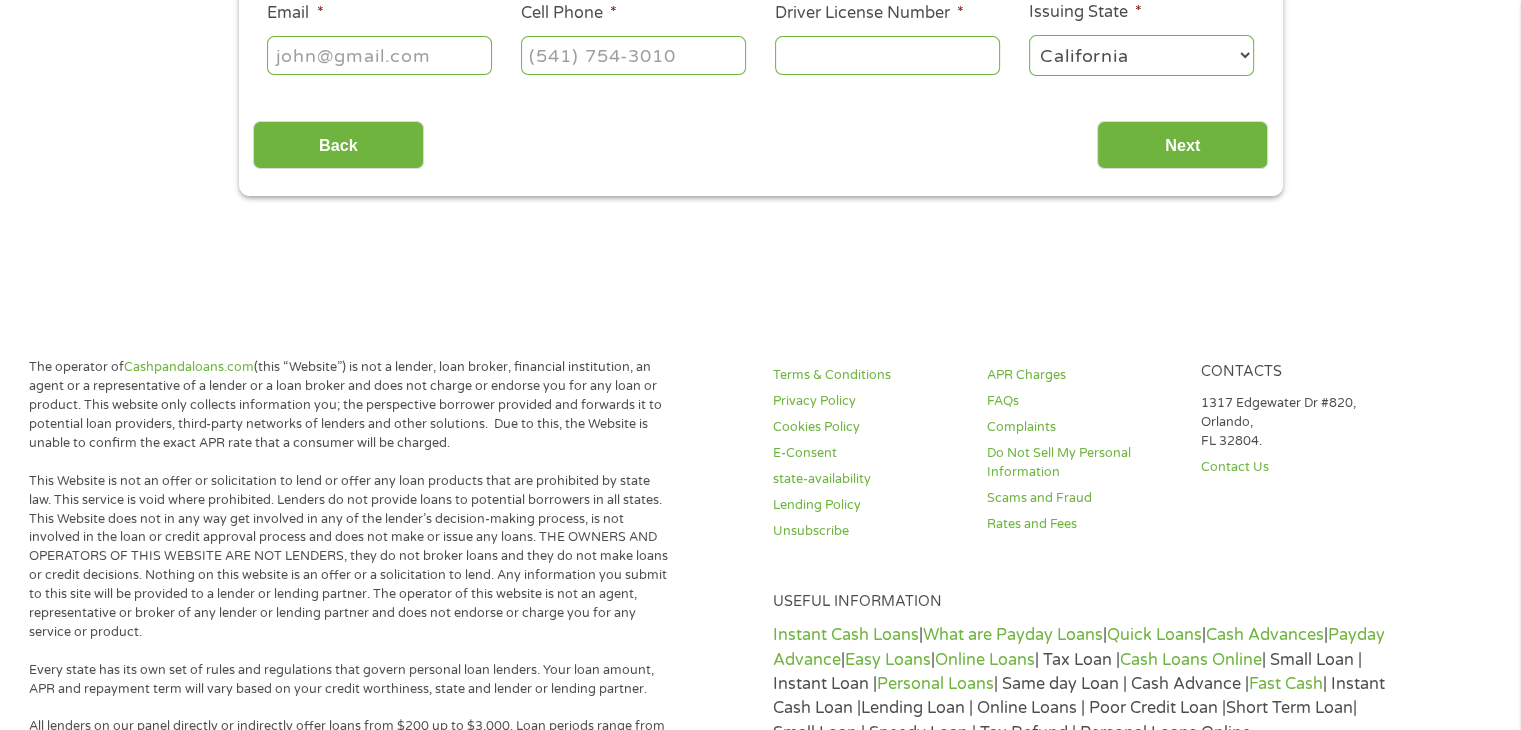 scroll, scrollTop: 210, scrollLeft: 0, axis: vertical 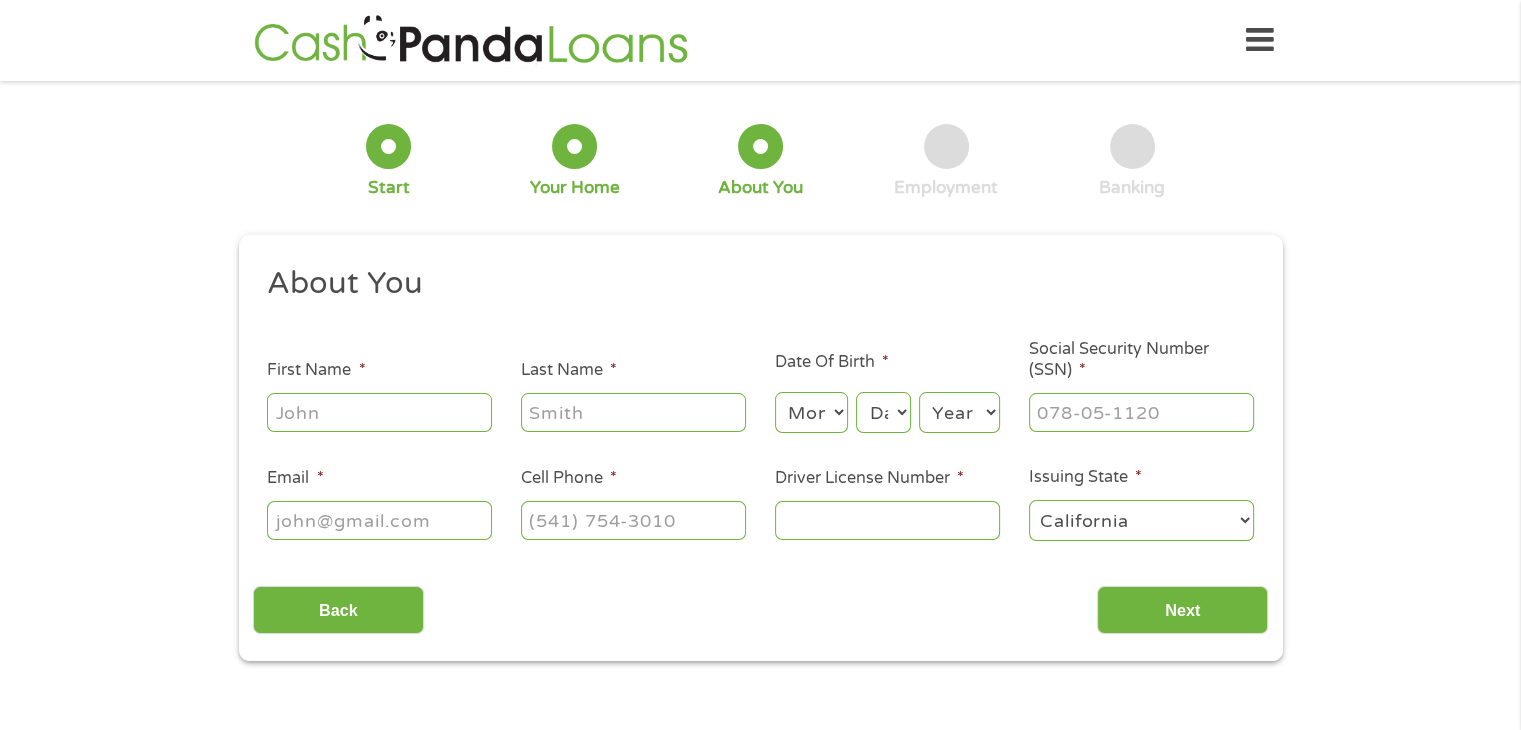click on "First Name *" at bounding box center [379, 412] 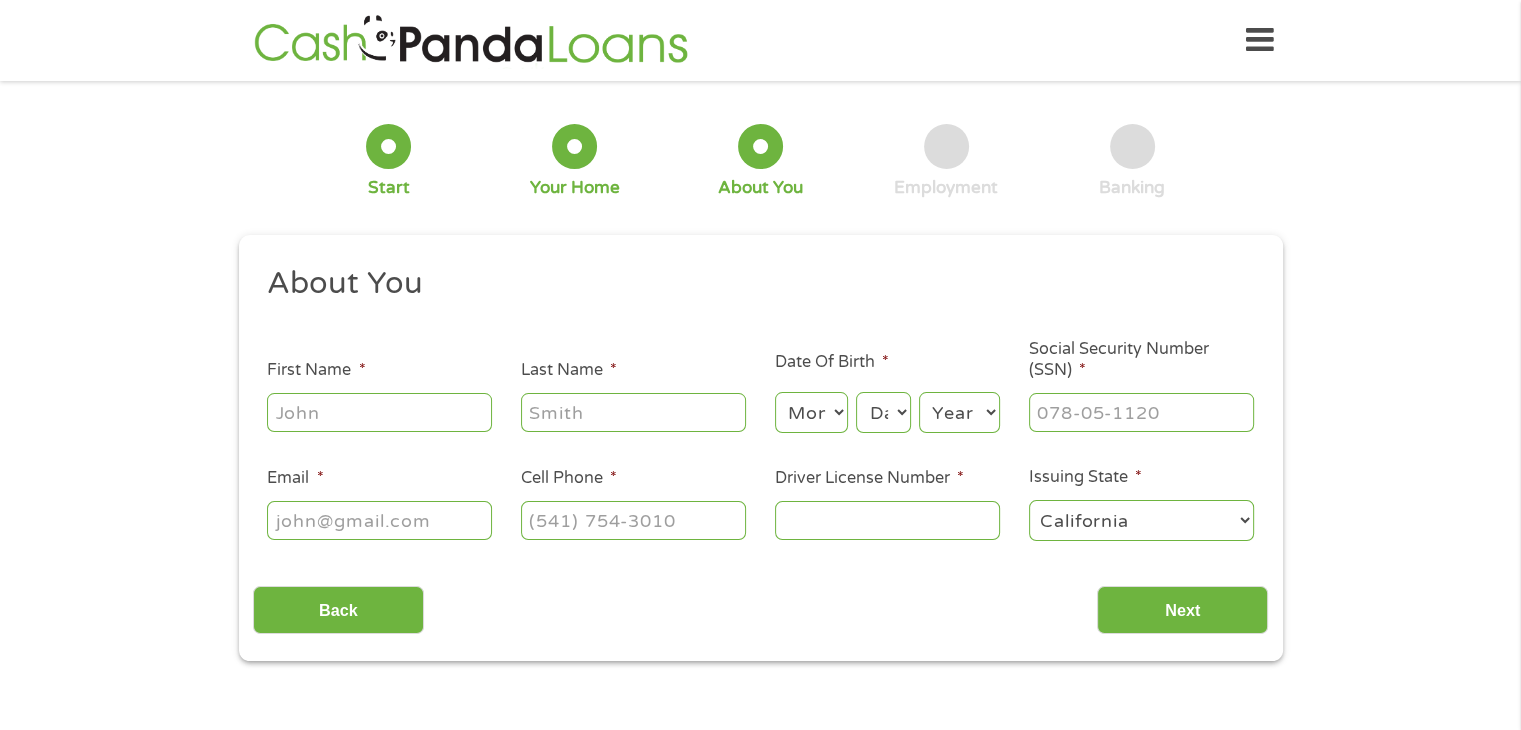 type on "[FIRST]" 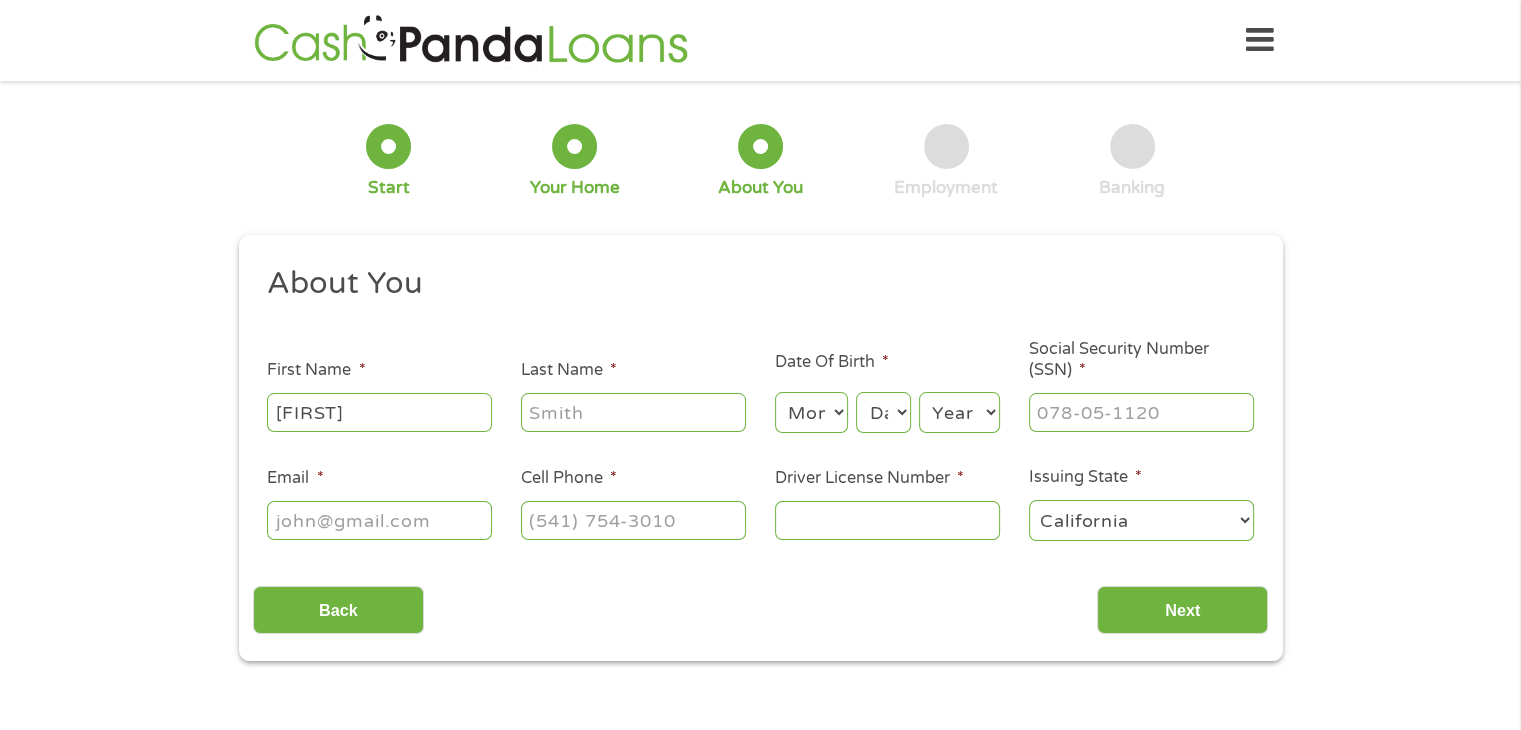 type on "[LAST] [SUFFIX]" 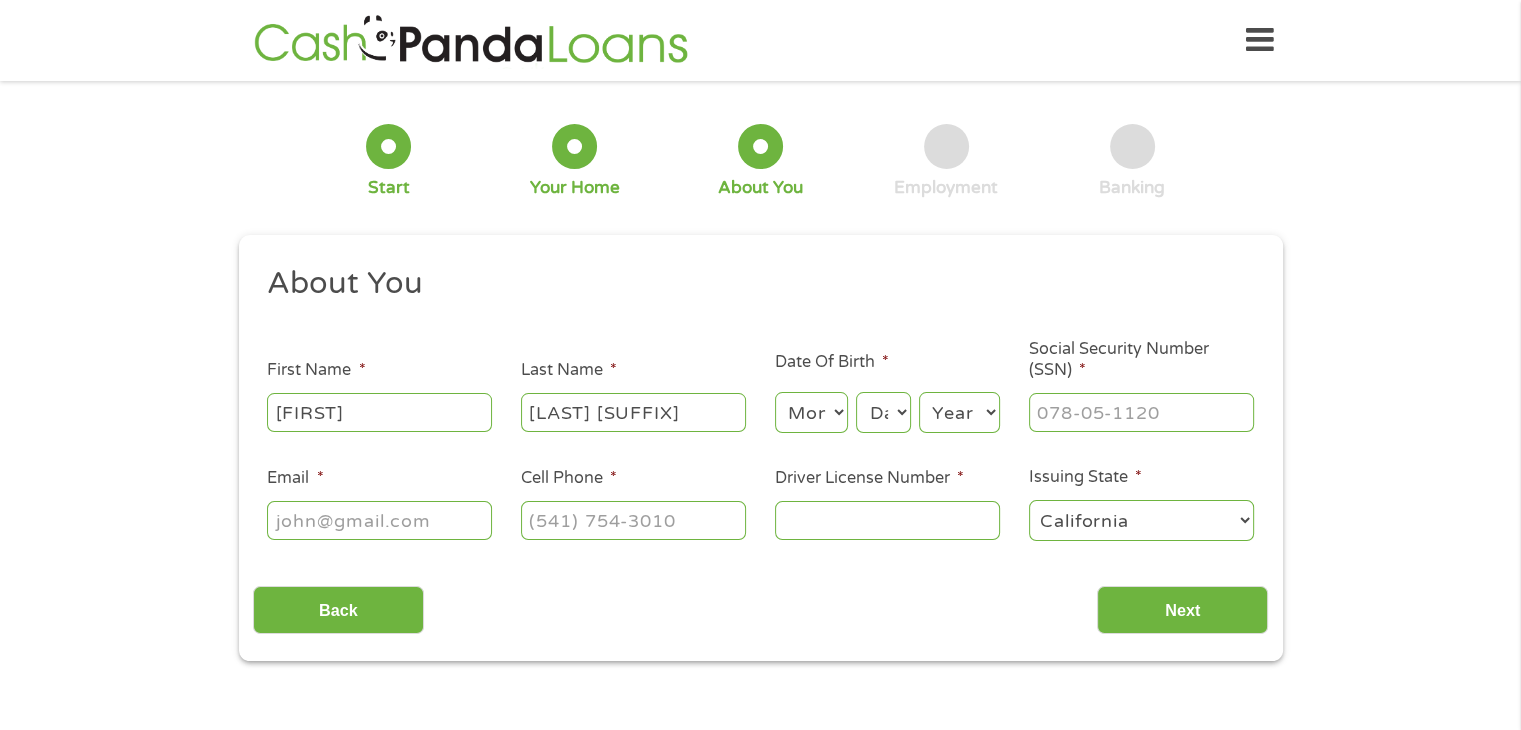 type on "[EMAIL]" 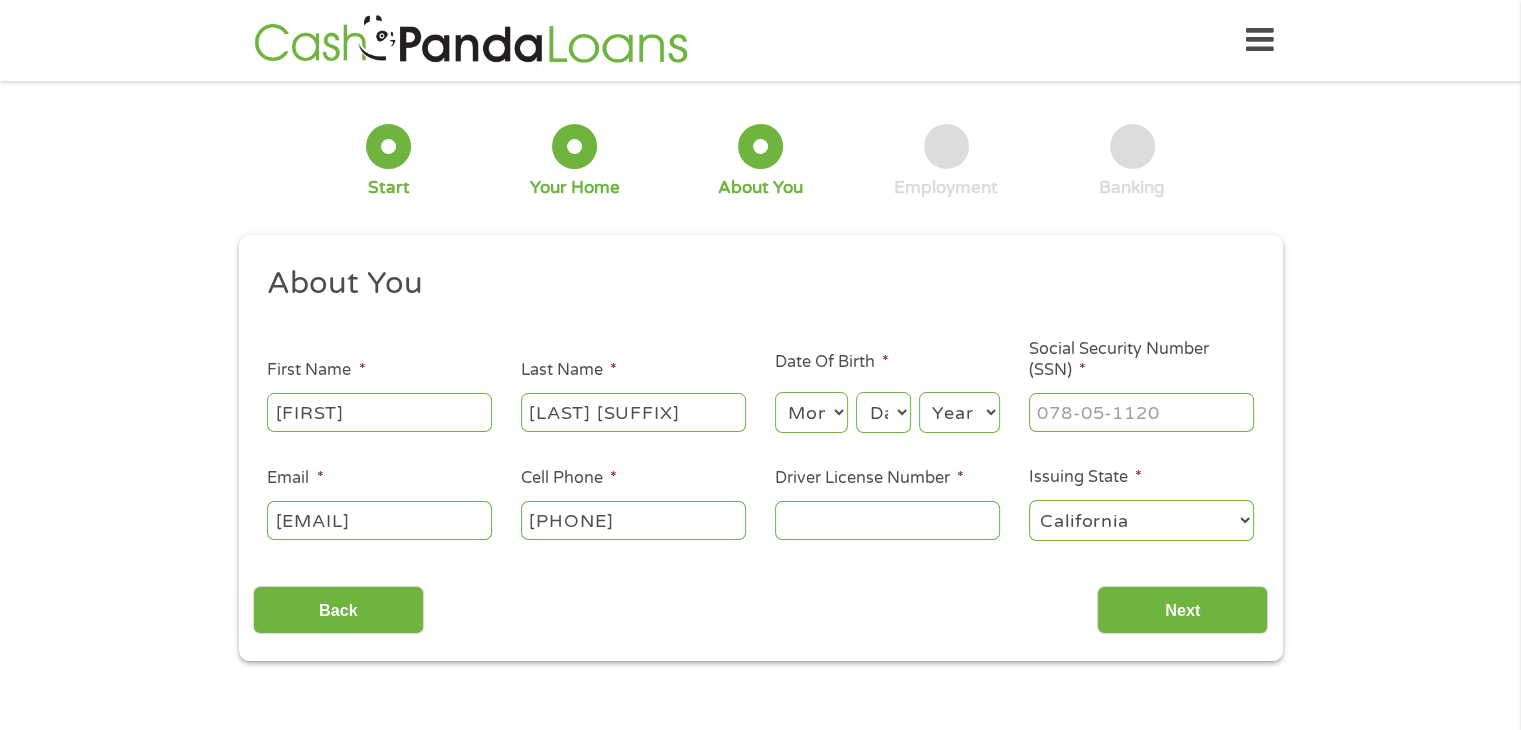 type on "([PHONE])" 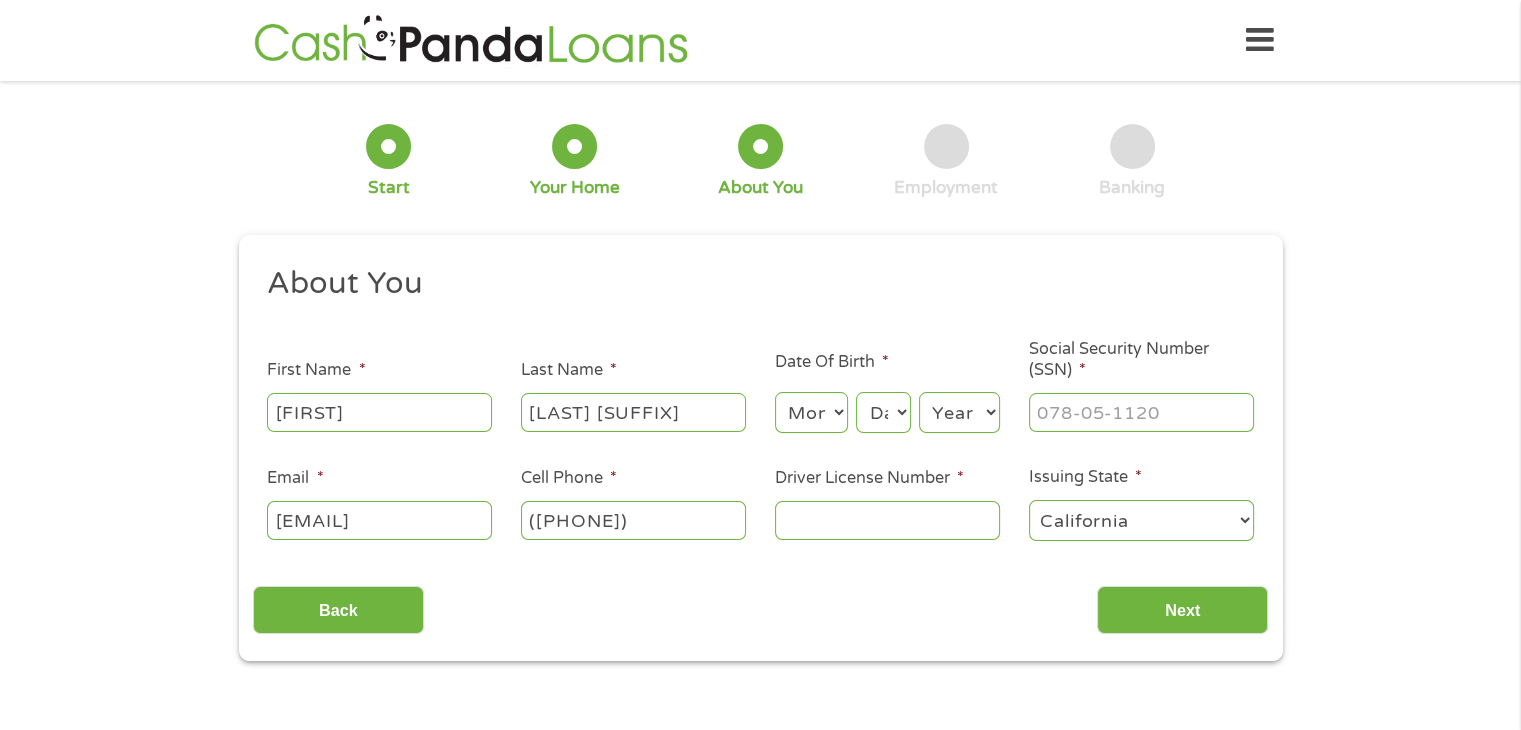 click on "Month 1 2 3 4 5 6 7 8 9 10 11 12" at bounding box center [811, 412] 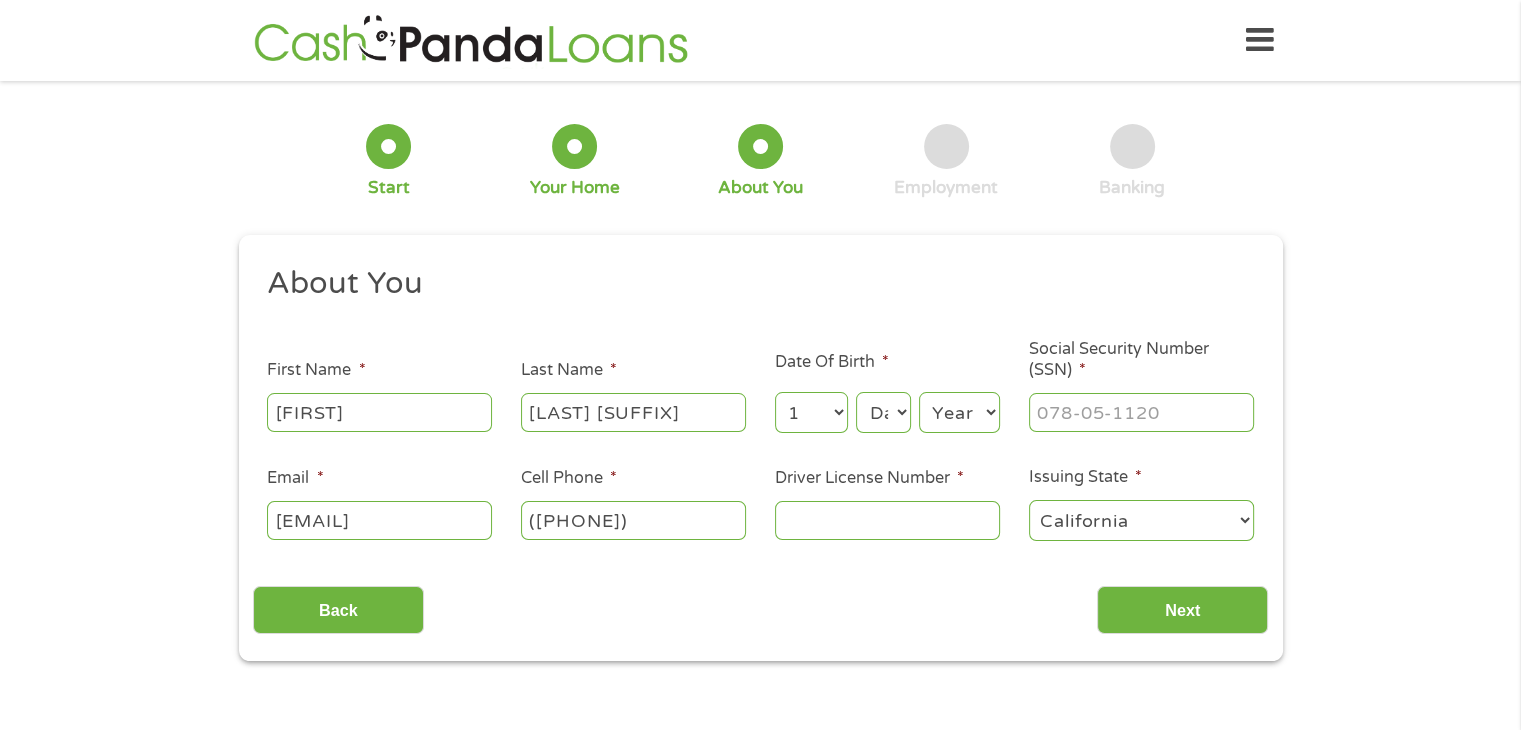 click on "Month 1 2 3 4 5 6 7 8 9 10 11 12" at bounding box center (811, 412) 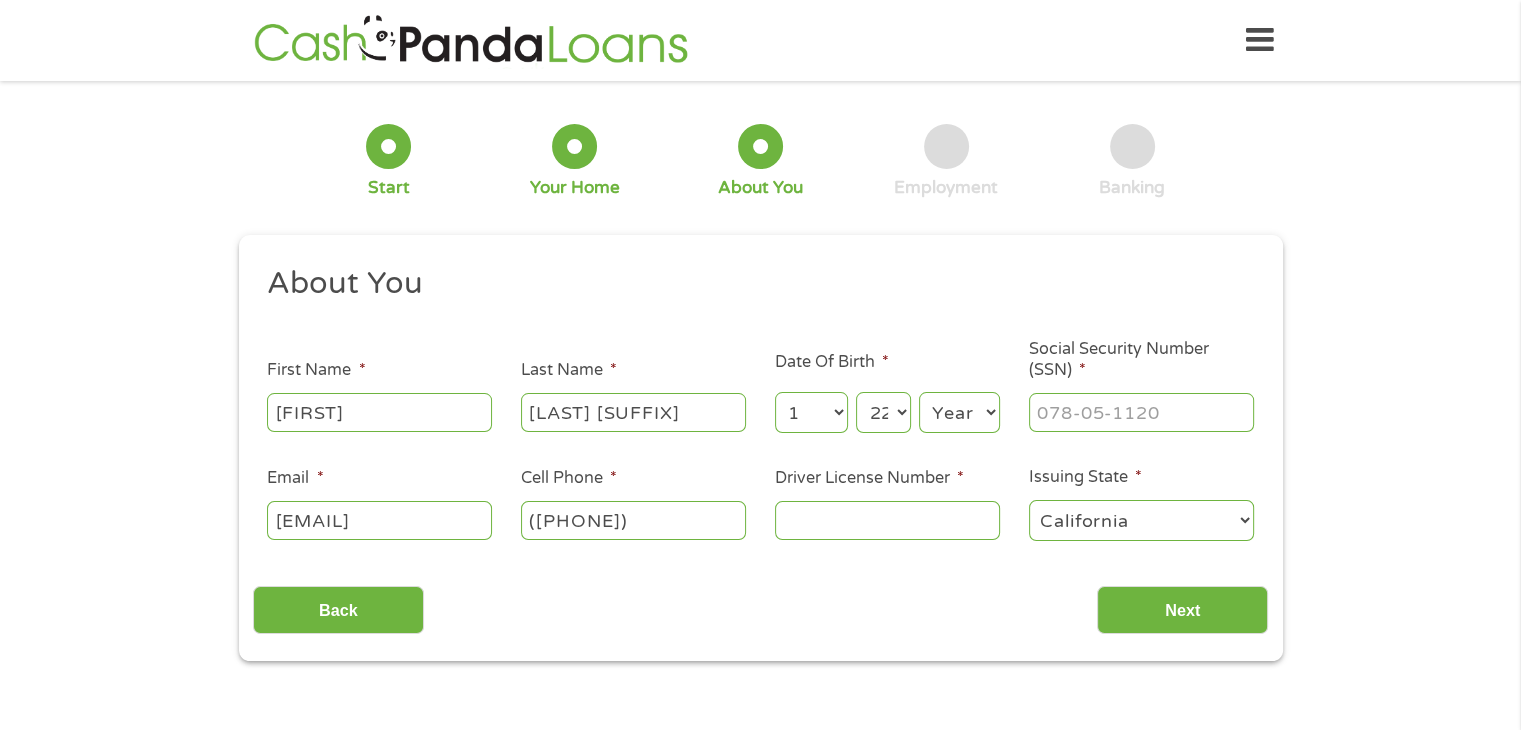 click on "Day 1 2 3 4 5 6 7 8 9 10 11 12 13 14 15 16 17 18 19 20 21 22 23 24 25 26 27 28 29 30 31" at bounding box center [883, 412] 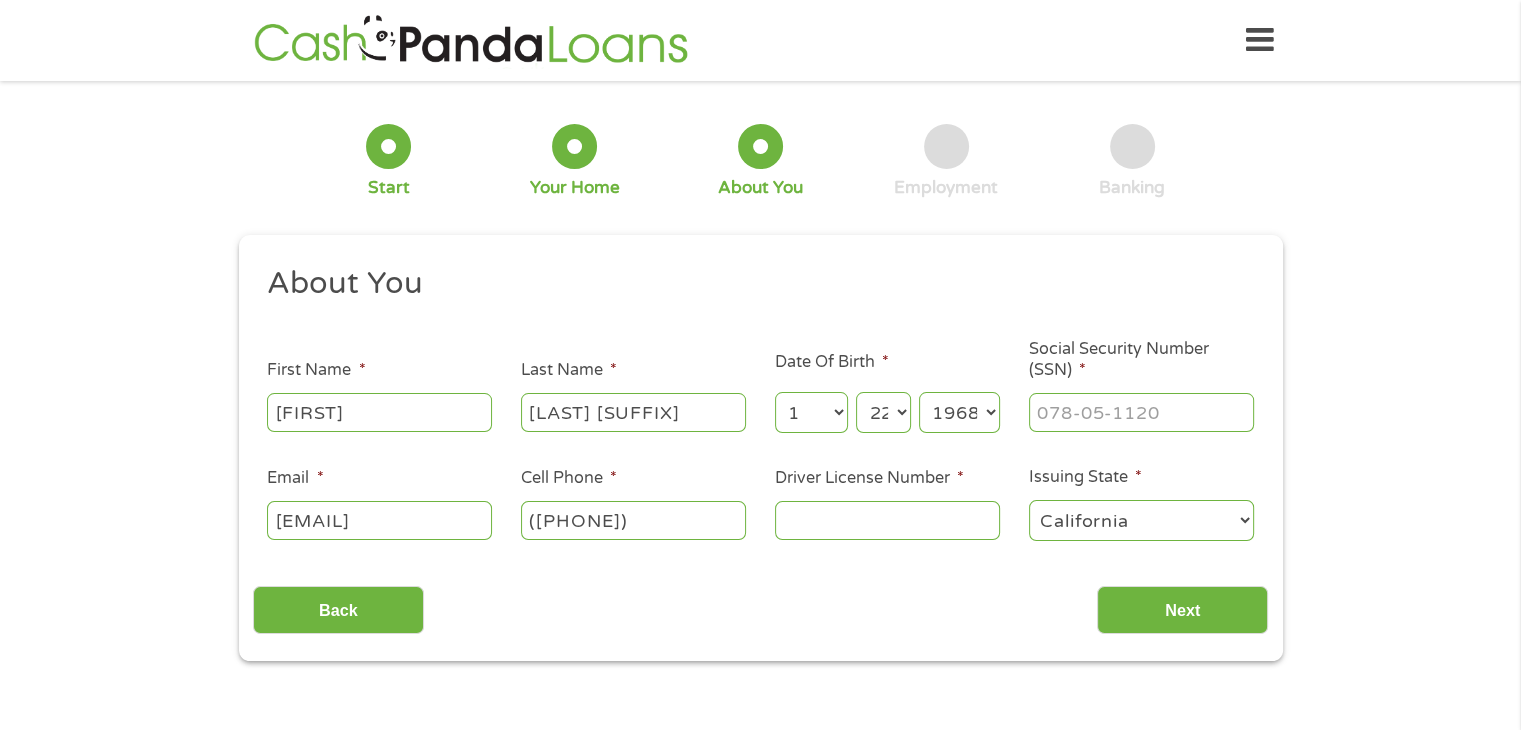 click on "Year 2007 2006 2005 2004 2003 2002 2001 2000 1999 1998 1997 1996 1995 1994 1993 1992 1991 1990 1989 1988 1987 1986 1985 1984 1983 1982 1981 1980 1979 1978 1977 1976 1975 1974 1973 1972 1971 1970 1969 1968 1967 1966 1965 1964 1963 1962 1961 1960 1959 1958 1957 1956 1955 1954 1953 1952 1951 1950 1949 1948 1947 1946 1945 1944 1943 1942 1941 1940 1939 1938 1937 1936 1935 1934 1933 1932 1931 1930 1929 1928 1927 1926 1925 1924 1923 1922 1921 1920" at bounding box center [959, 412] 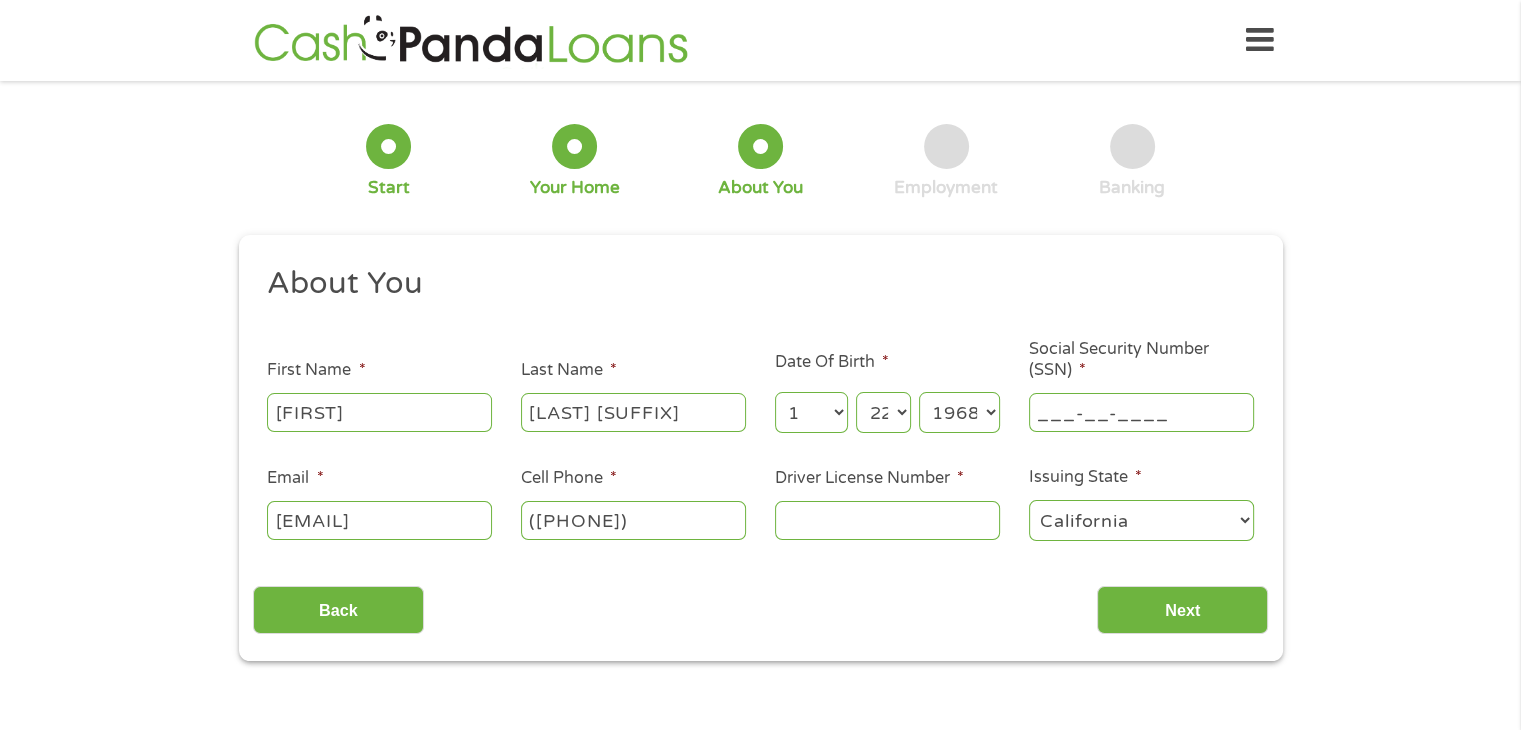 click on "___-__-____" at bounding box center (1141, 412) 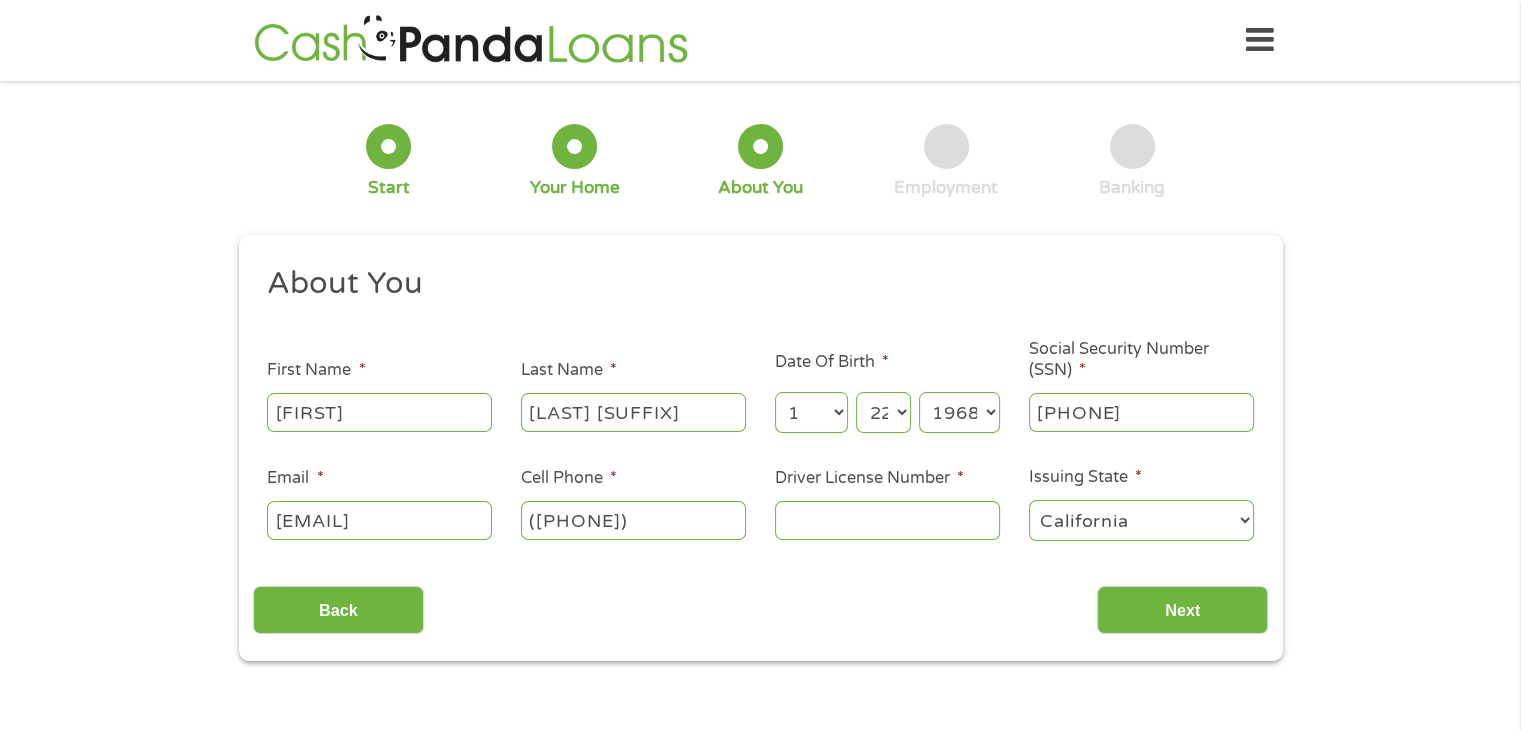 type on "[PHONE]" 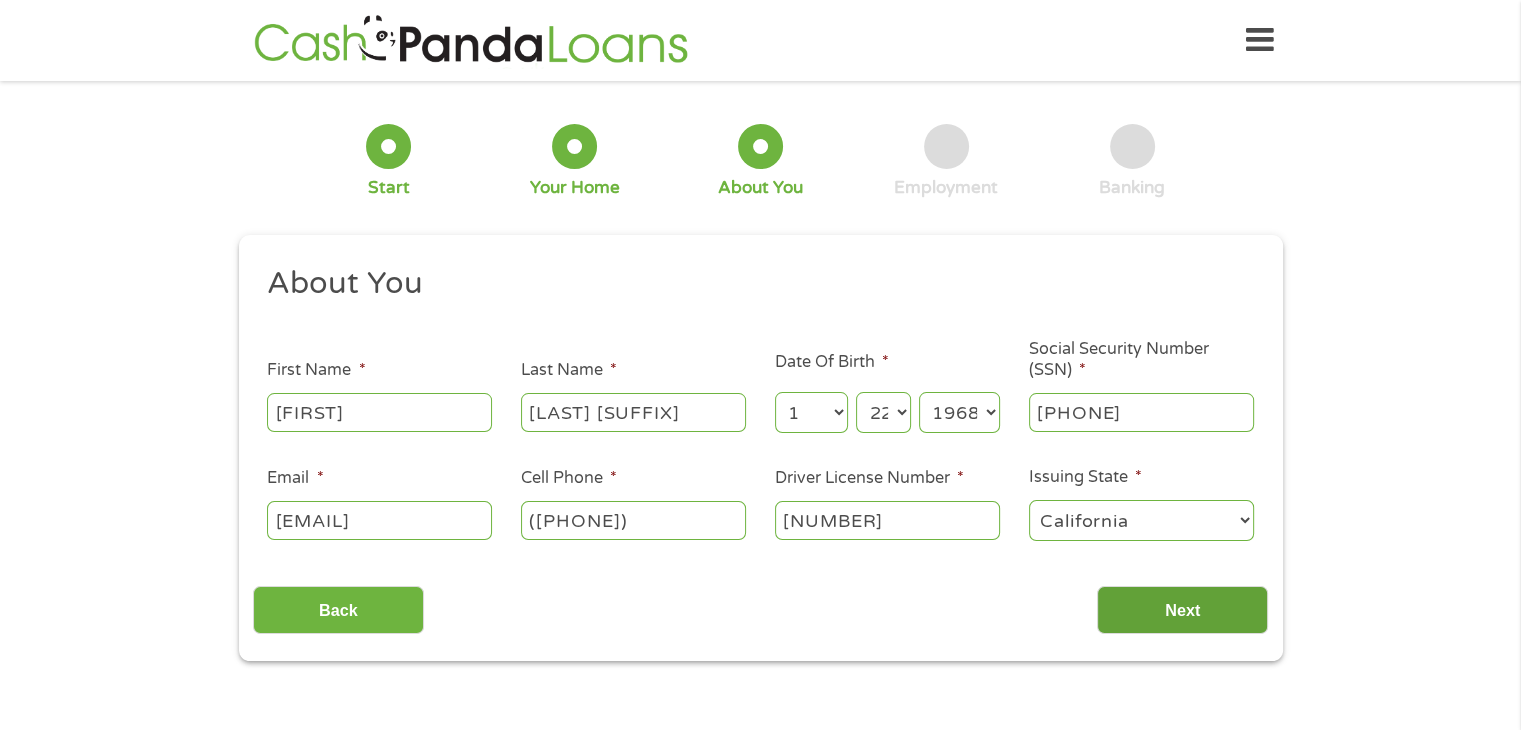 type on "[NUMBER]" 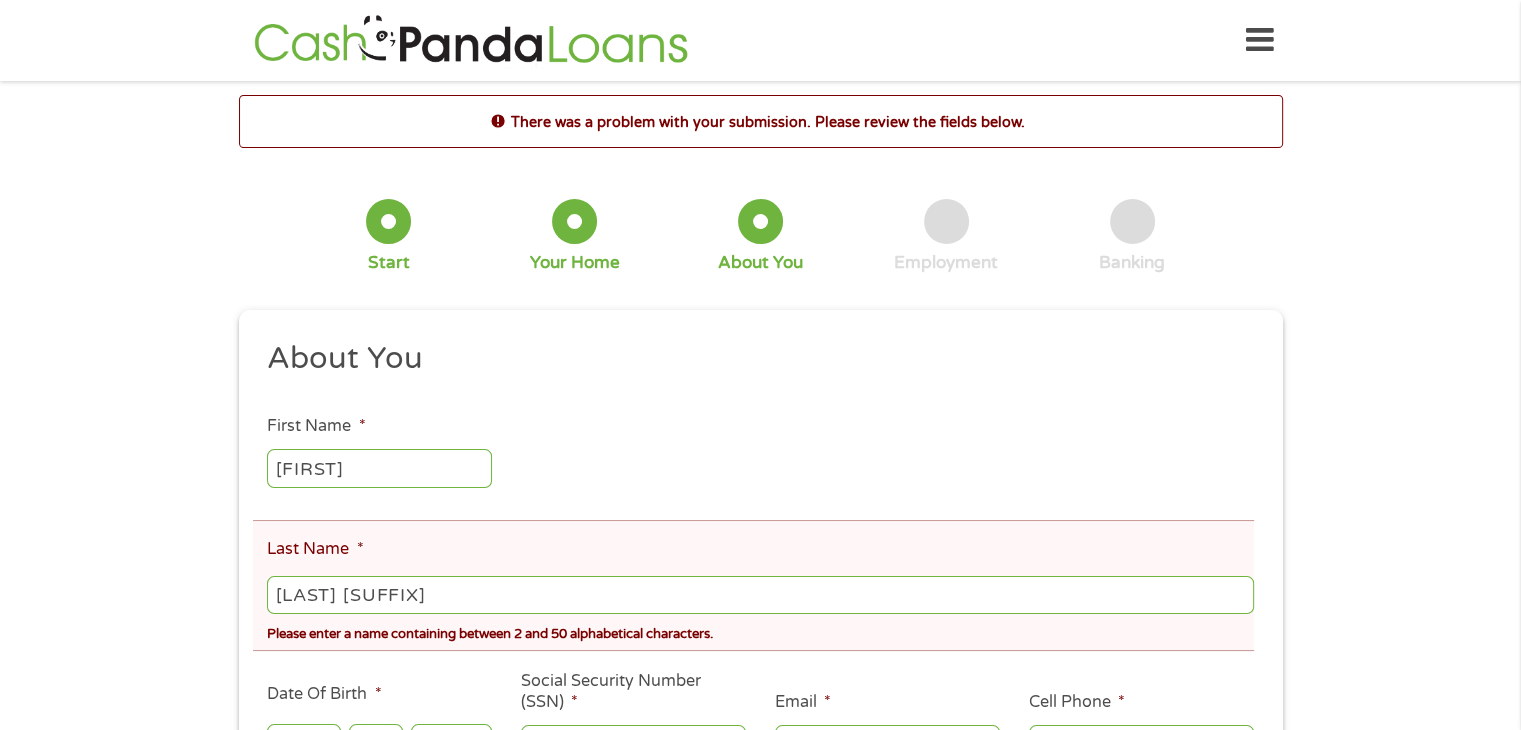 click on "[LAST] [SUFFIX]" at bounding box center (760, 595) 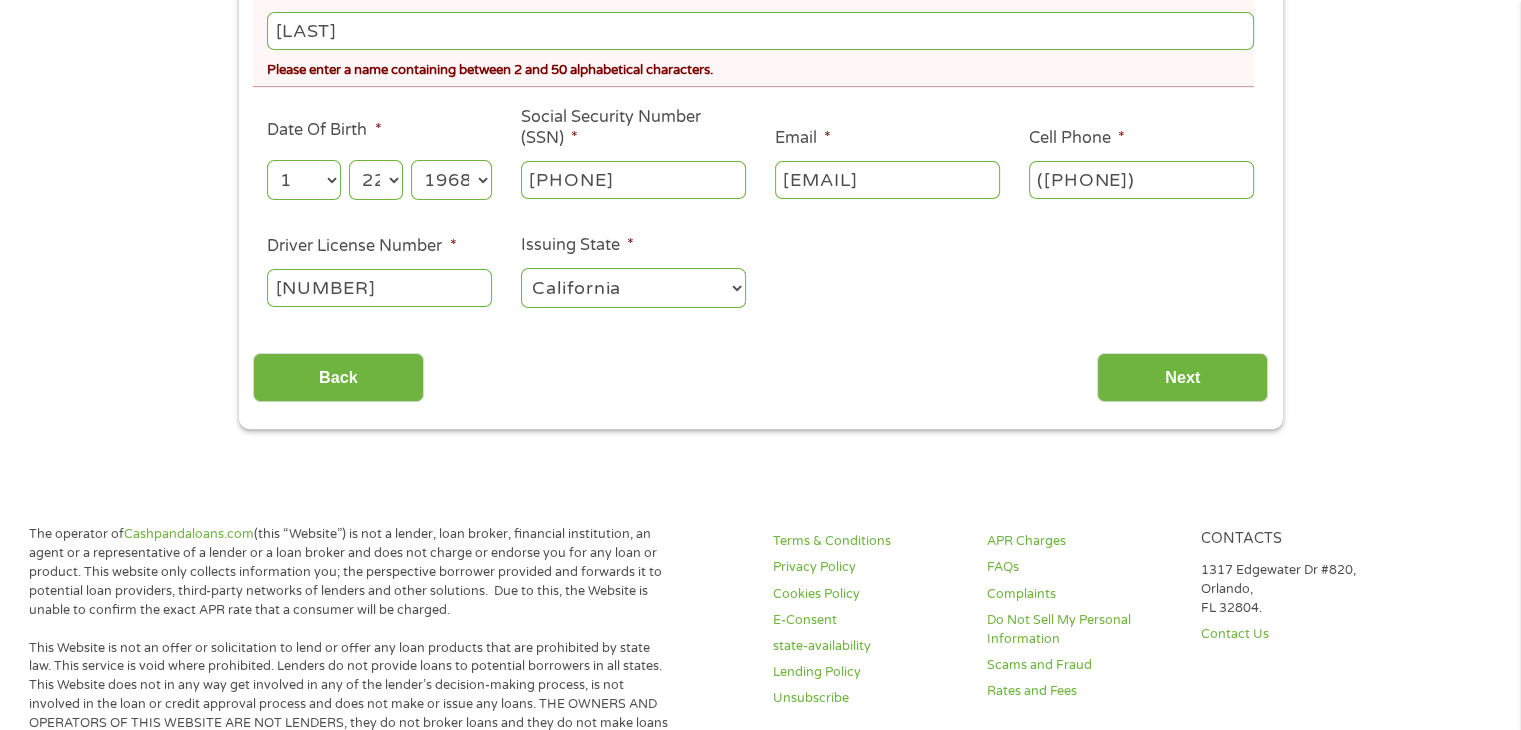 scroll, scrollTop: 592, scrollLeft: 0, axis: vertical 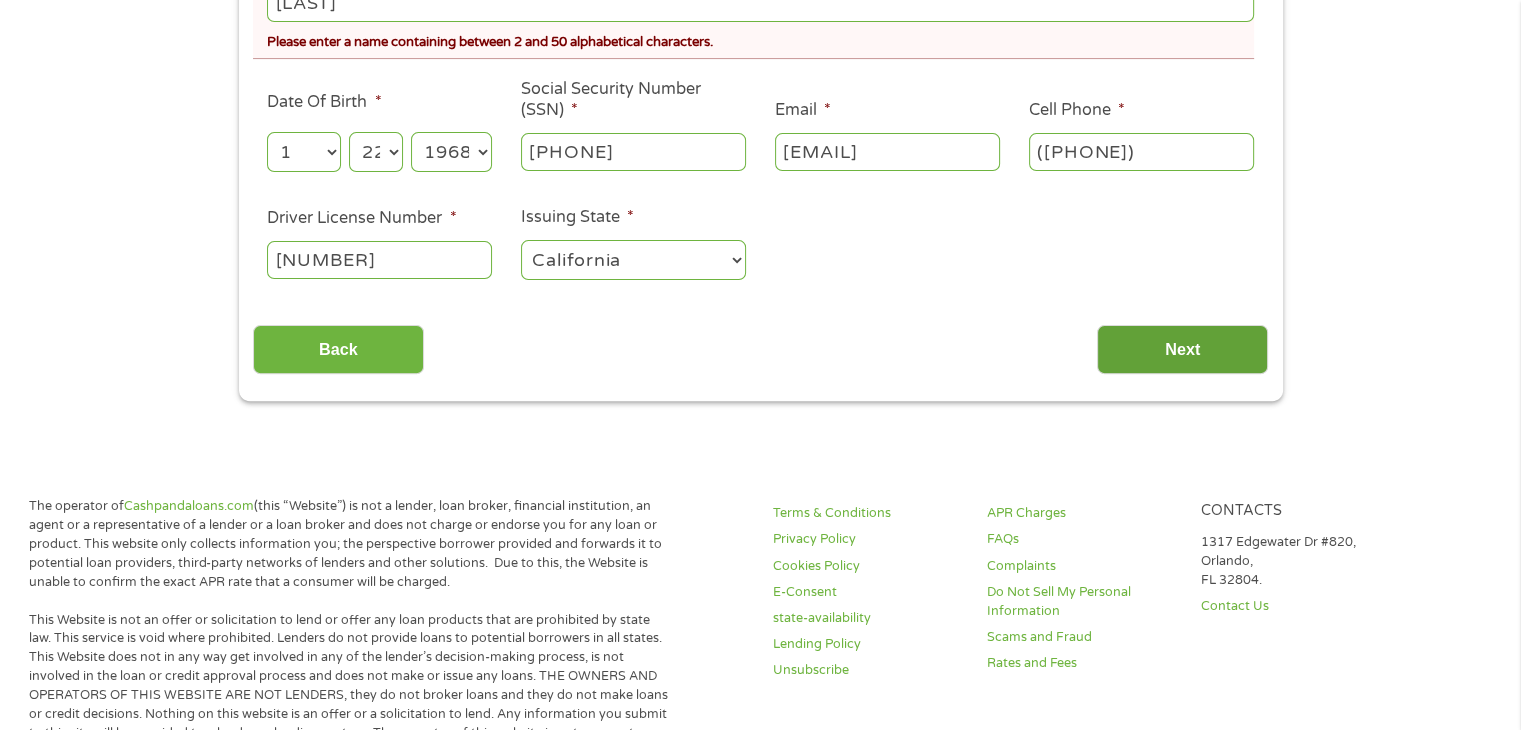 type on "[LAST]" 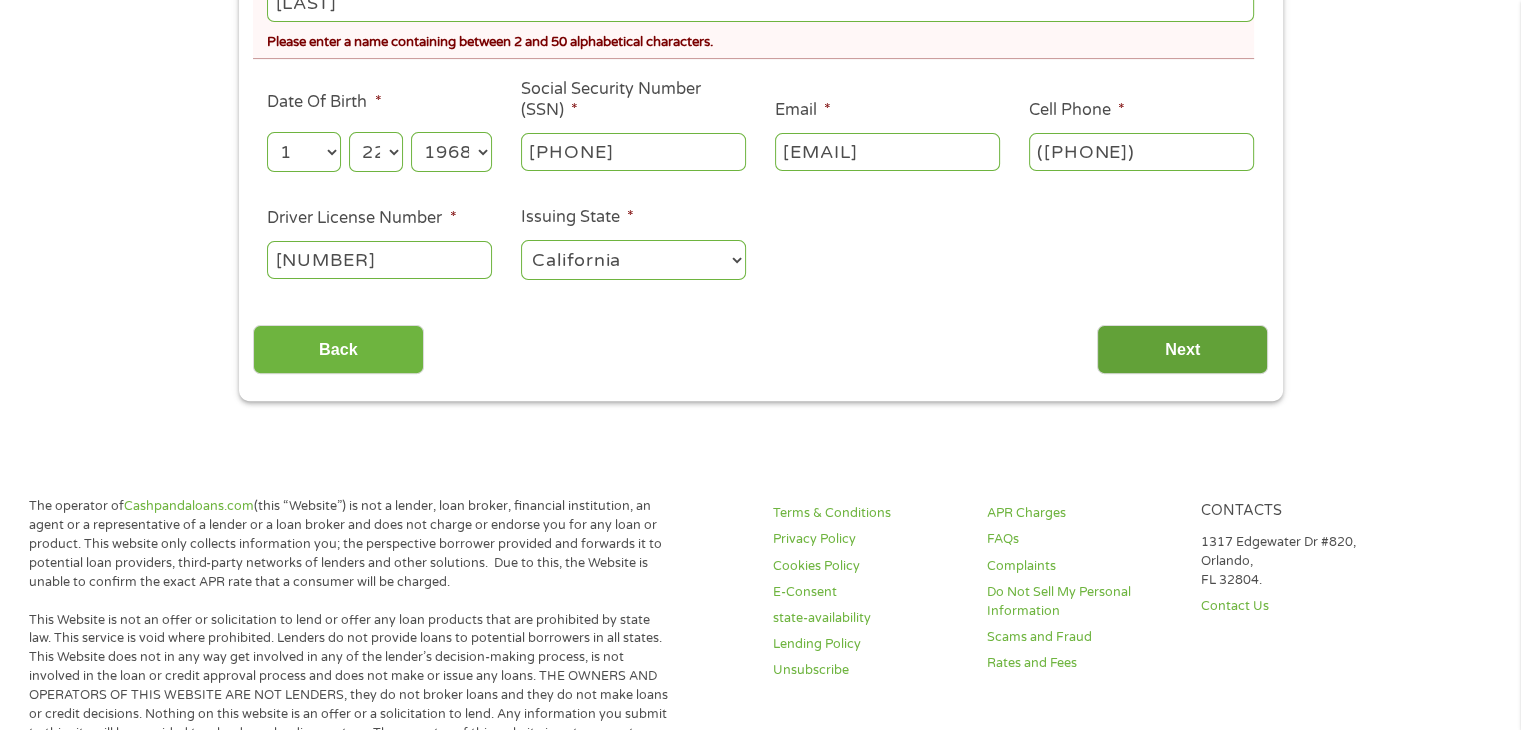 scroll, scrollTop: 8, scrollLeft: 8, axis: both 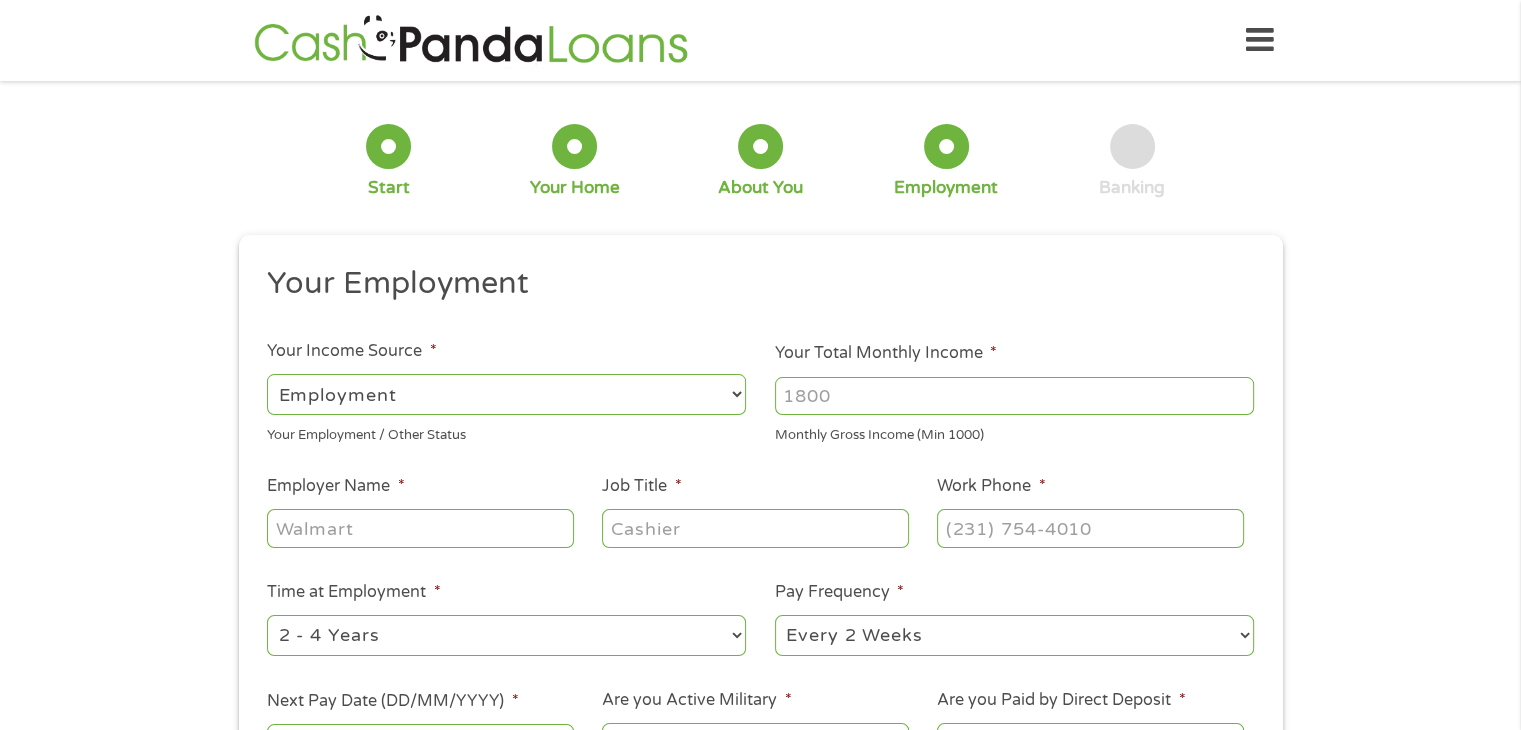 click on "Your Total Monthly Income *" at bounding box center [1014, 396] 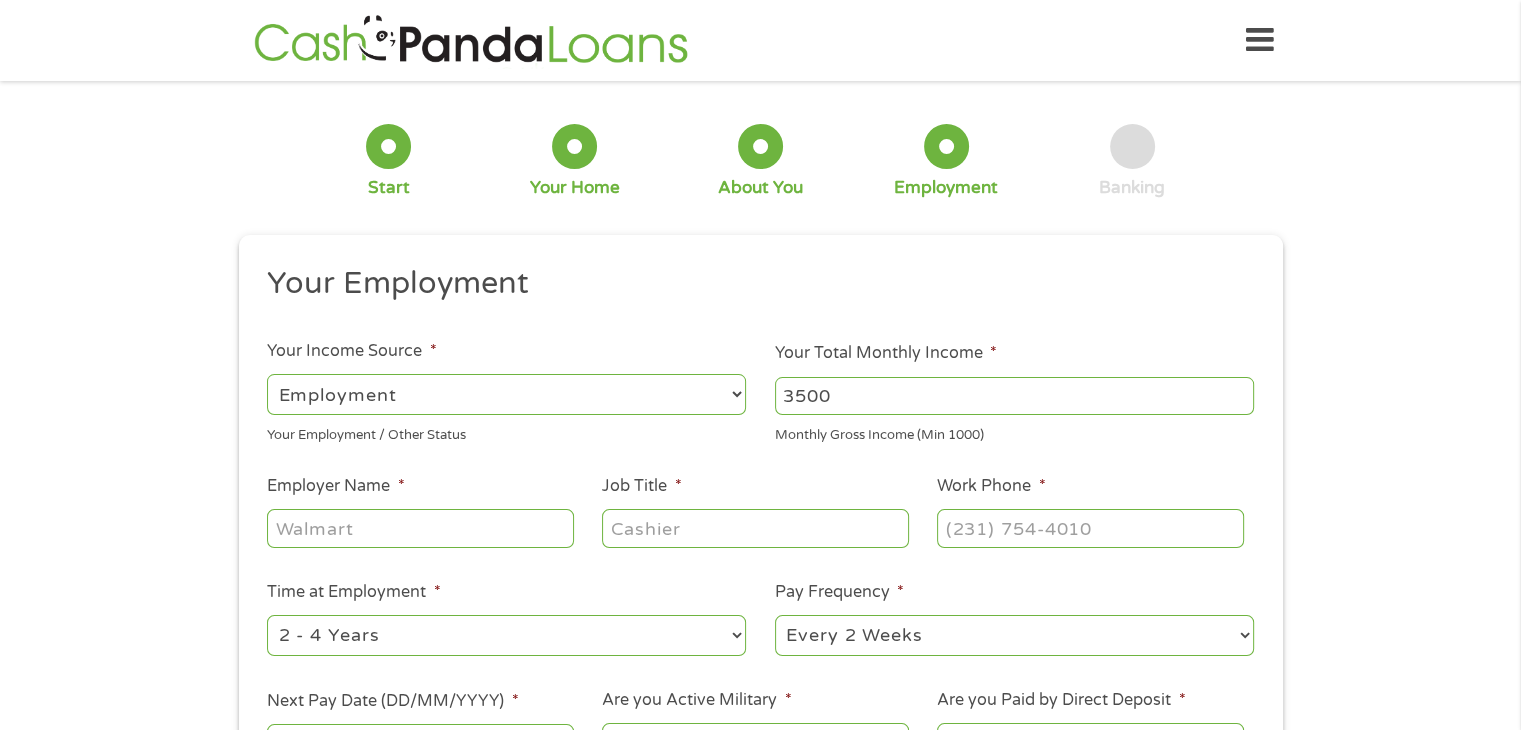 type on "3500" 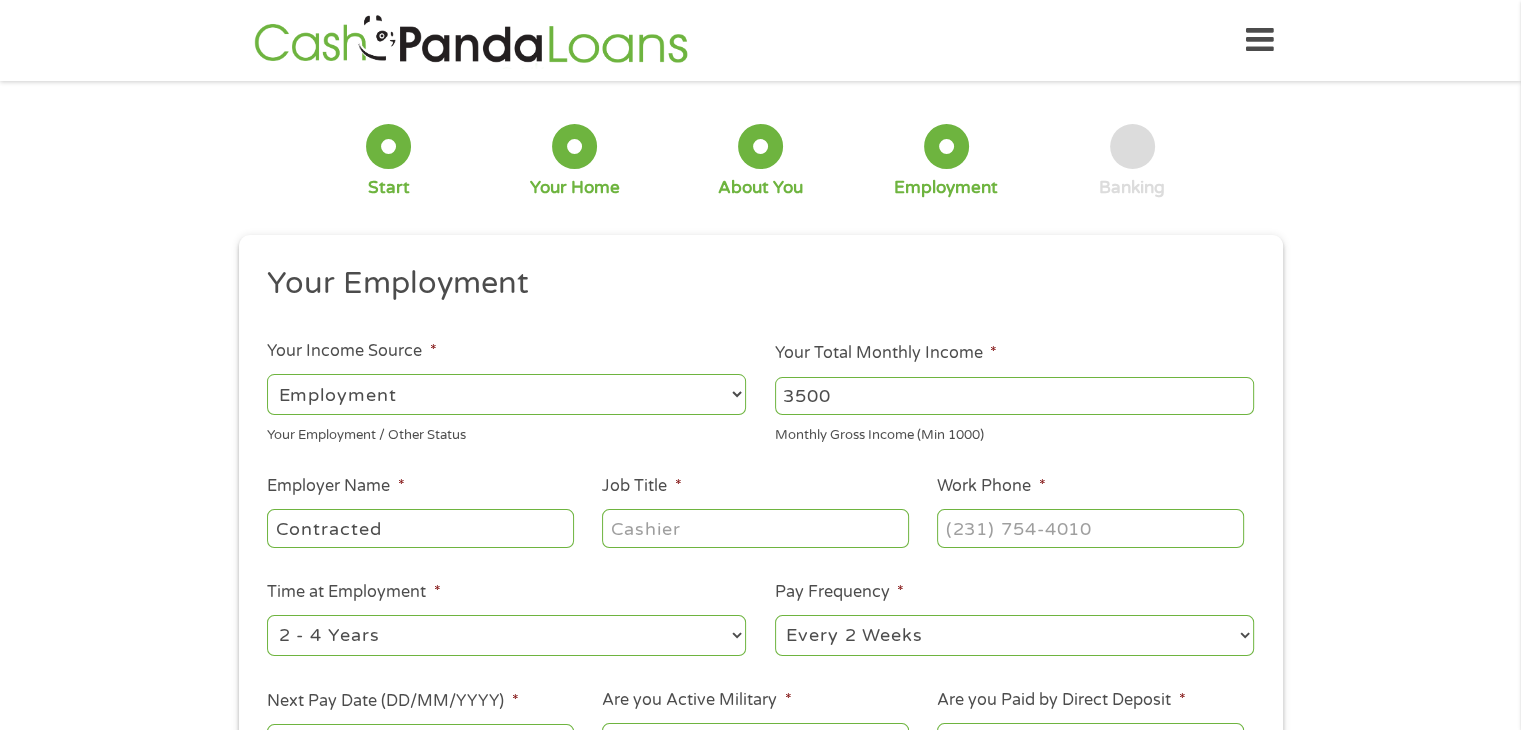 click on "Contracted" at bounding box center (420, 528) 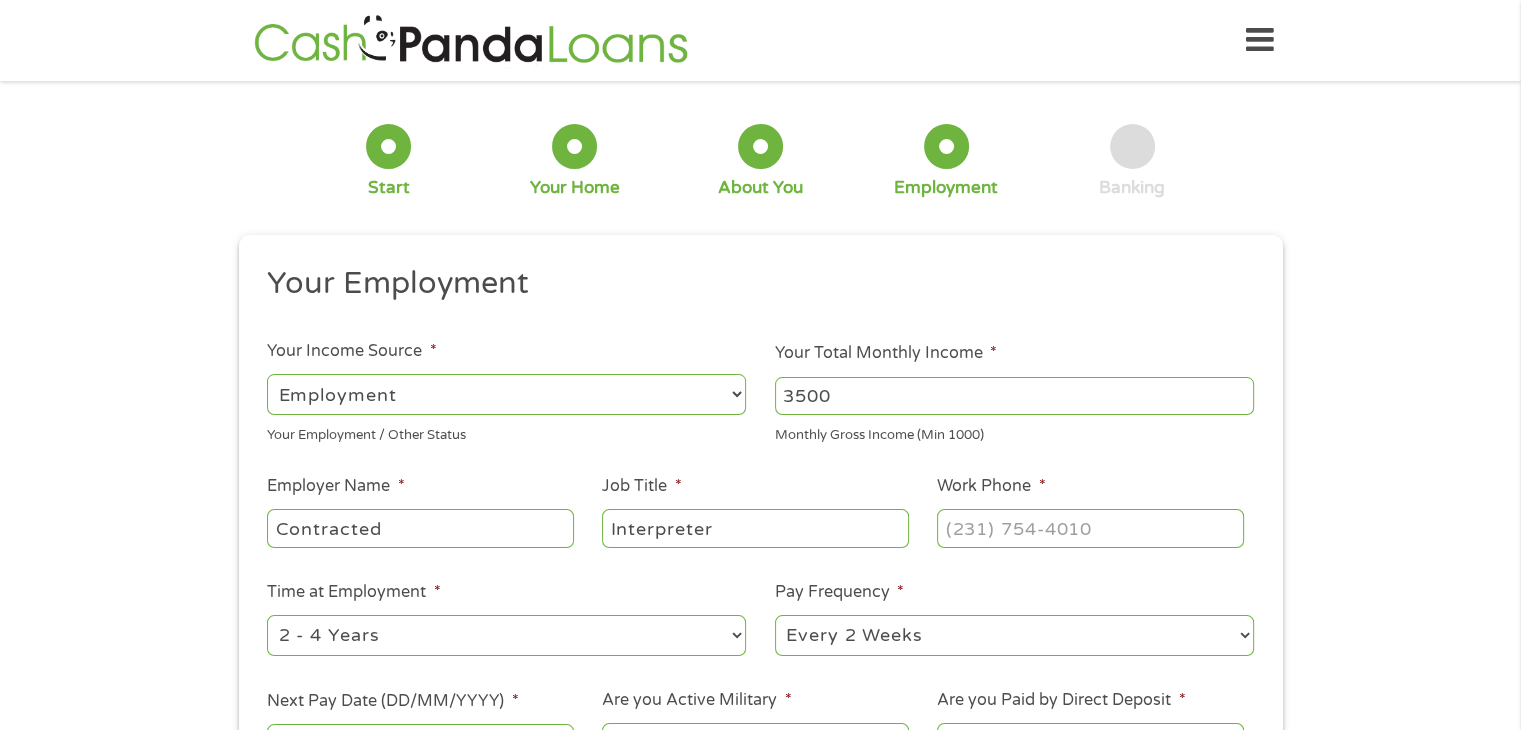type on "Interpreter" 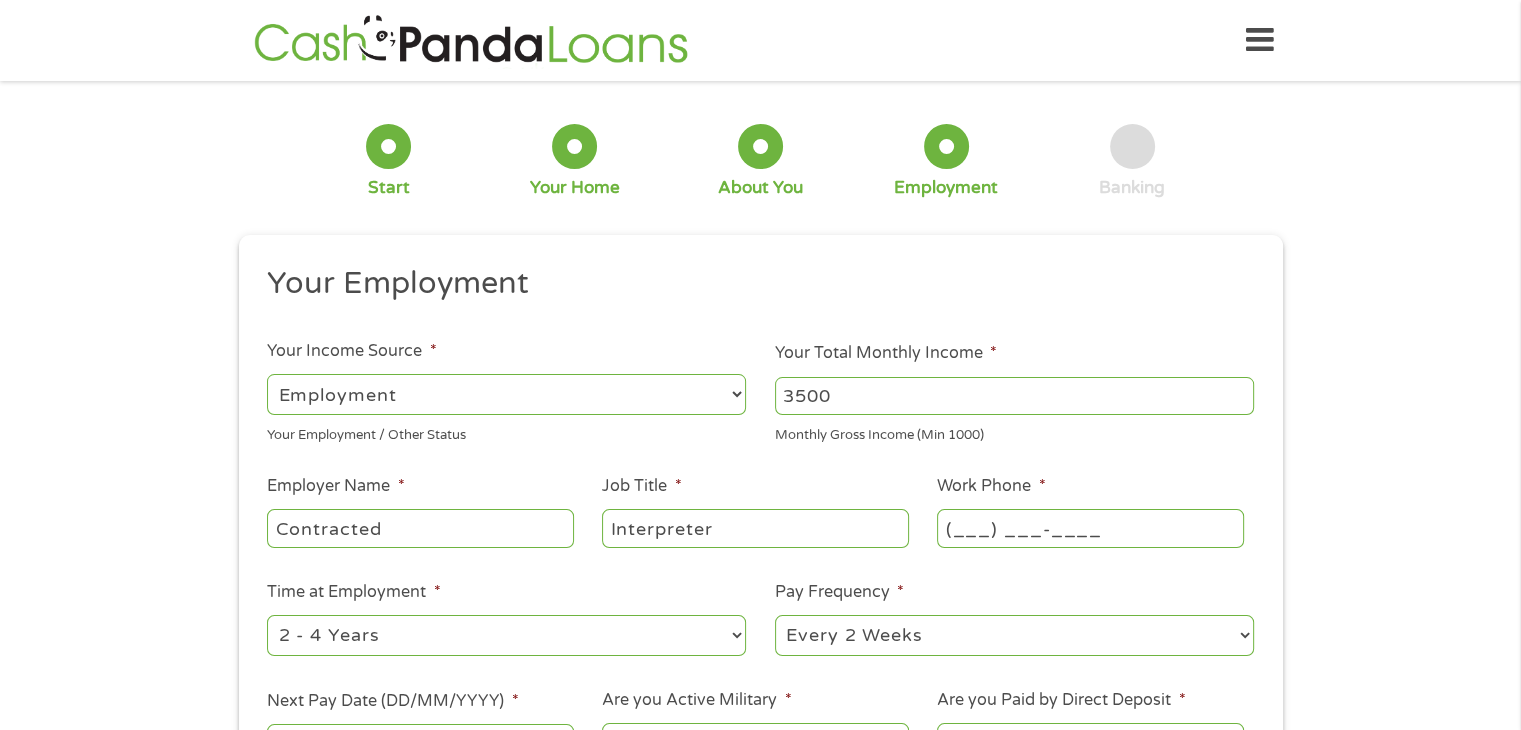 click on "(___) ___-____" at bounding box center [1090, 528] 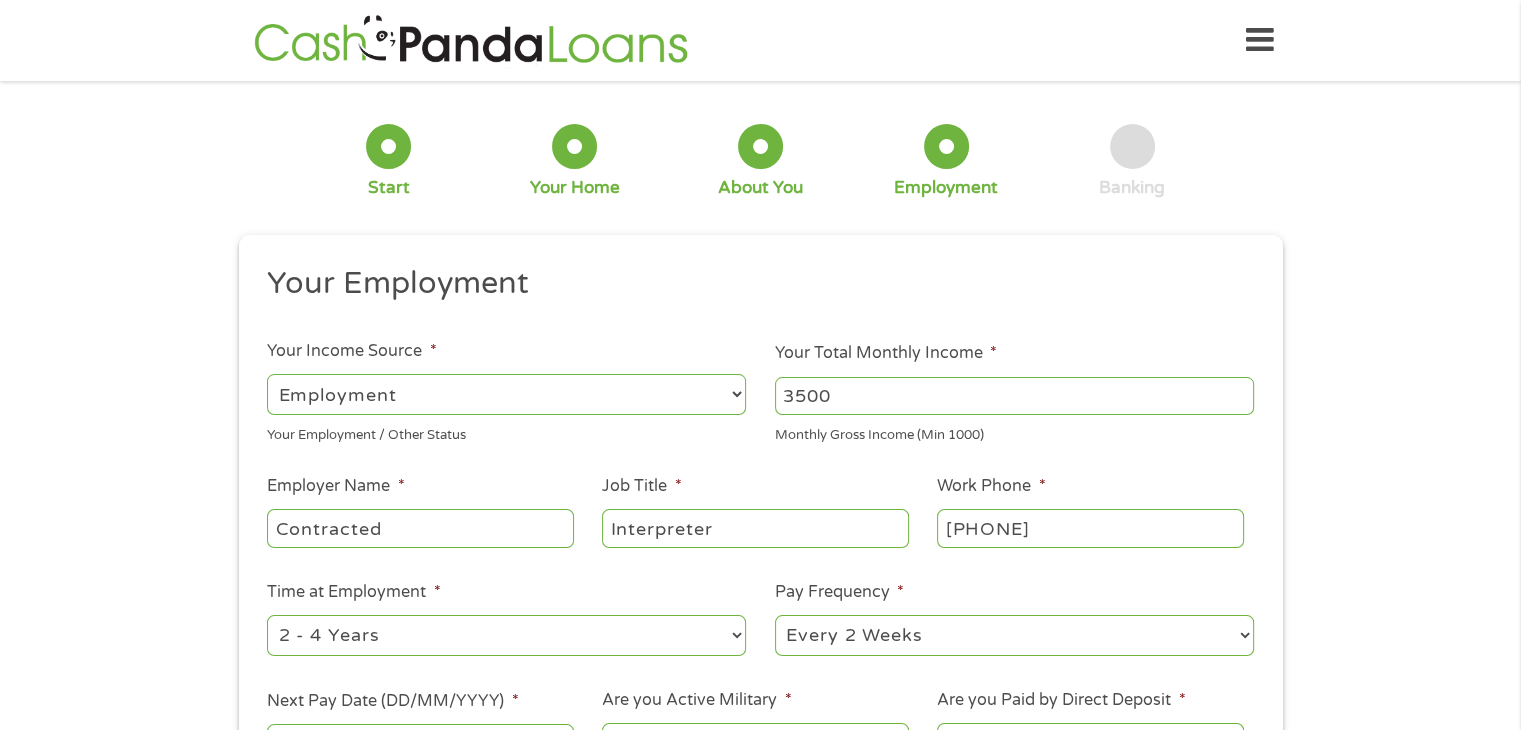type on "([PHONE])" 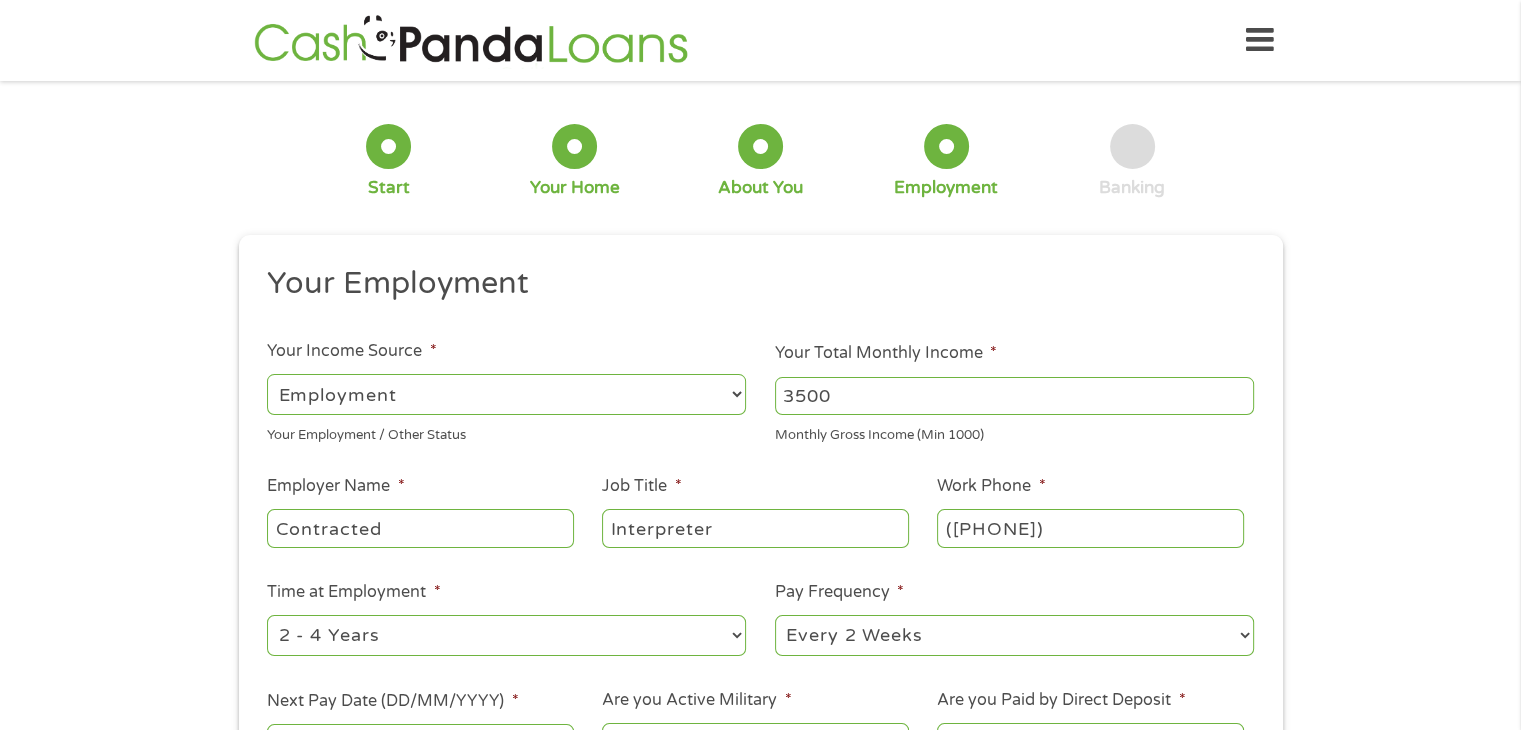 click on "--- Choose one --- 1 Year or less 1 - 2 Years 2 - 4 Years Over 4 Years" at bounding box center (506, 635) 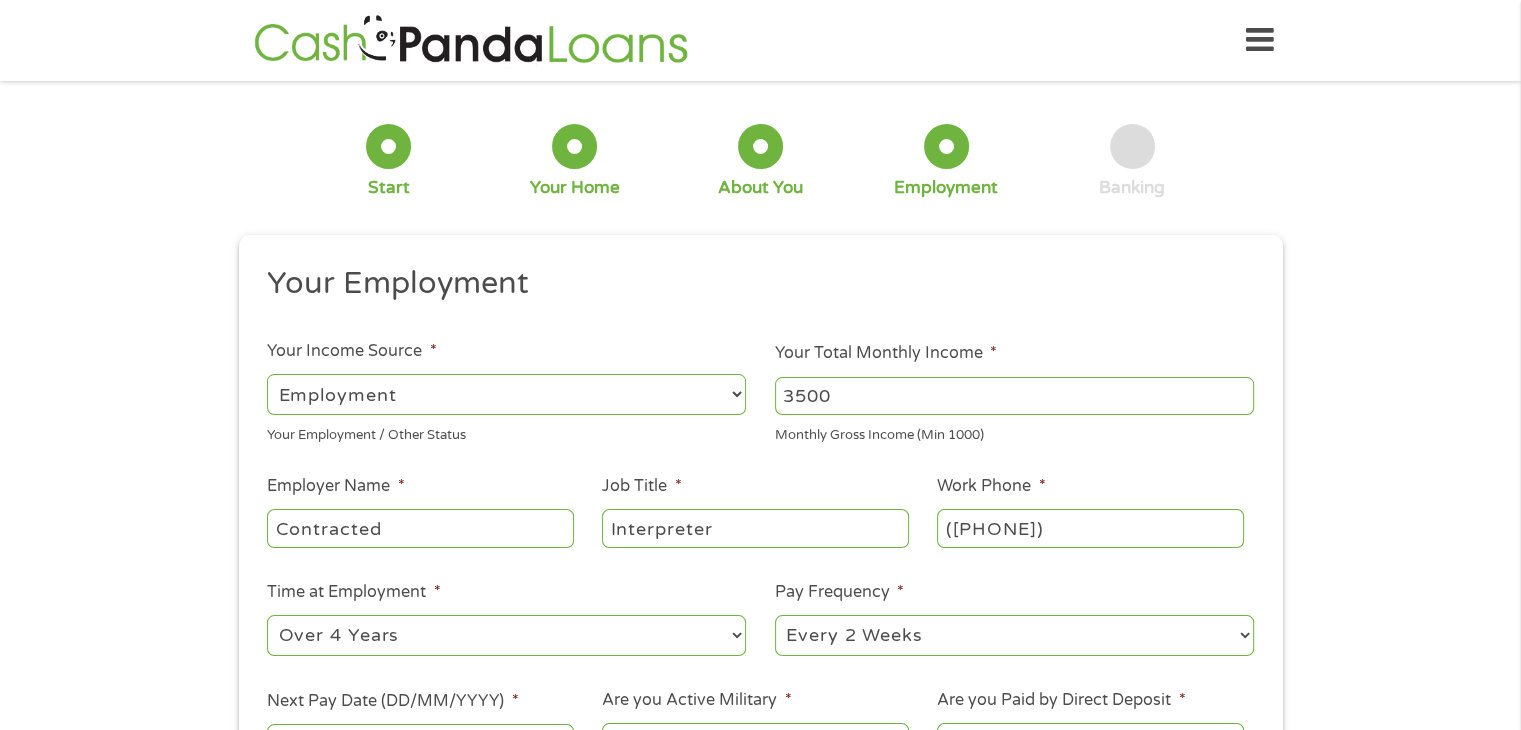 click on "--- Choose one --- 1 Year or less 1 - 2 Years 2 - 4 Years Over 4 Years" at bounding box center (506, 635) 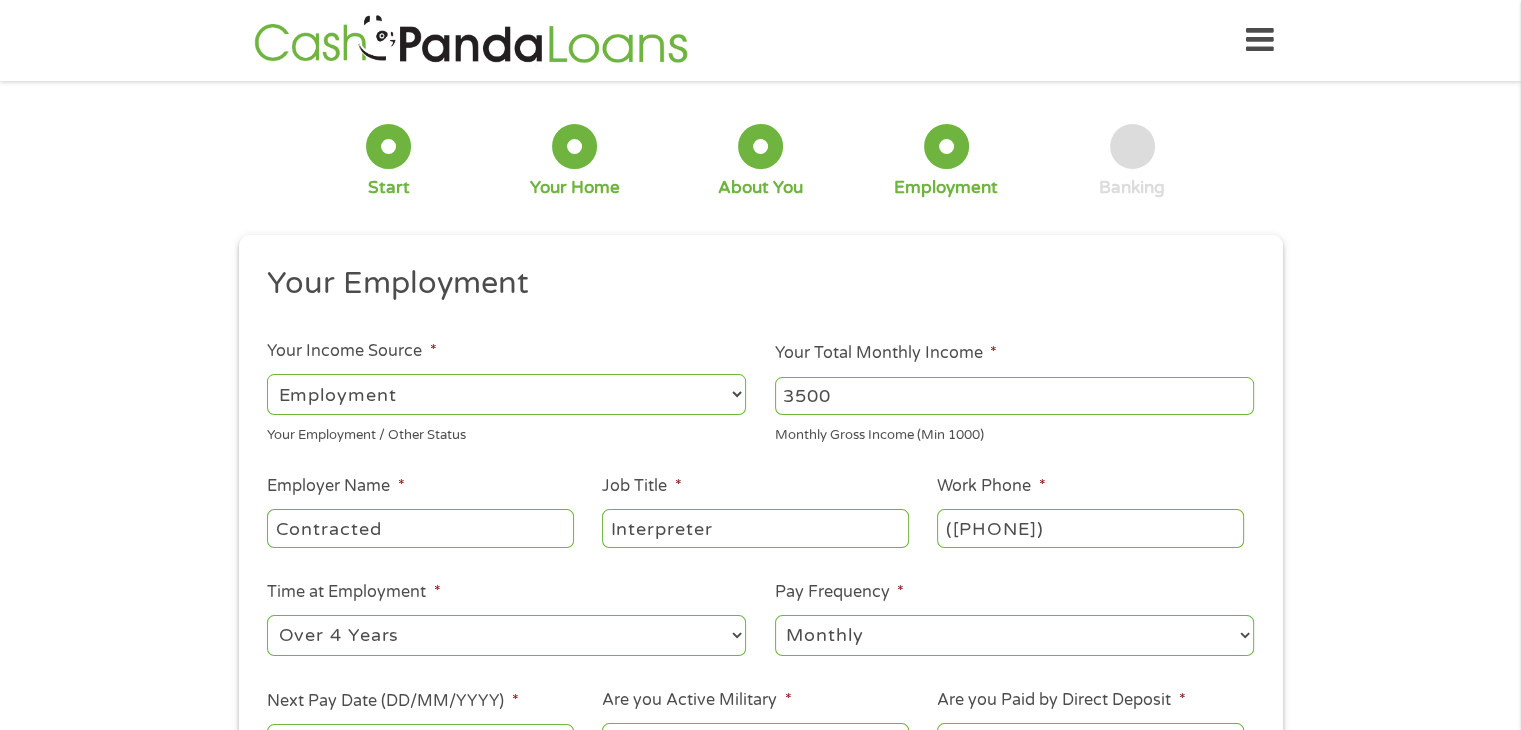 click on "--- Choose one --- Every 2 Weeks Every Week Monthly Semi-Monthly" at bounding box center (1014, 635) 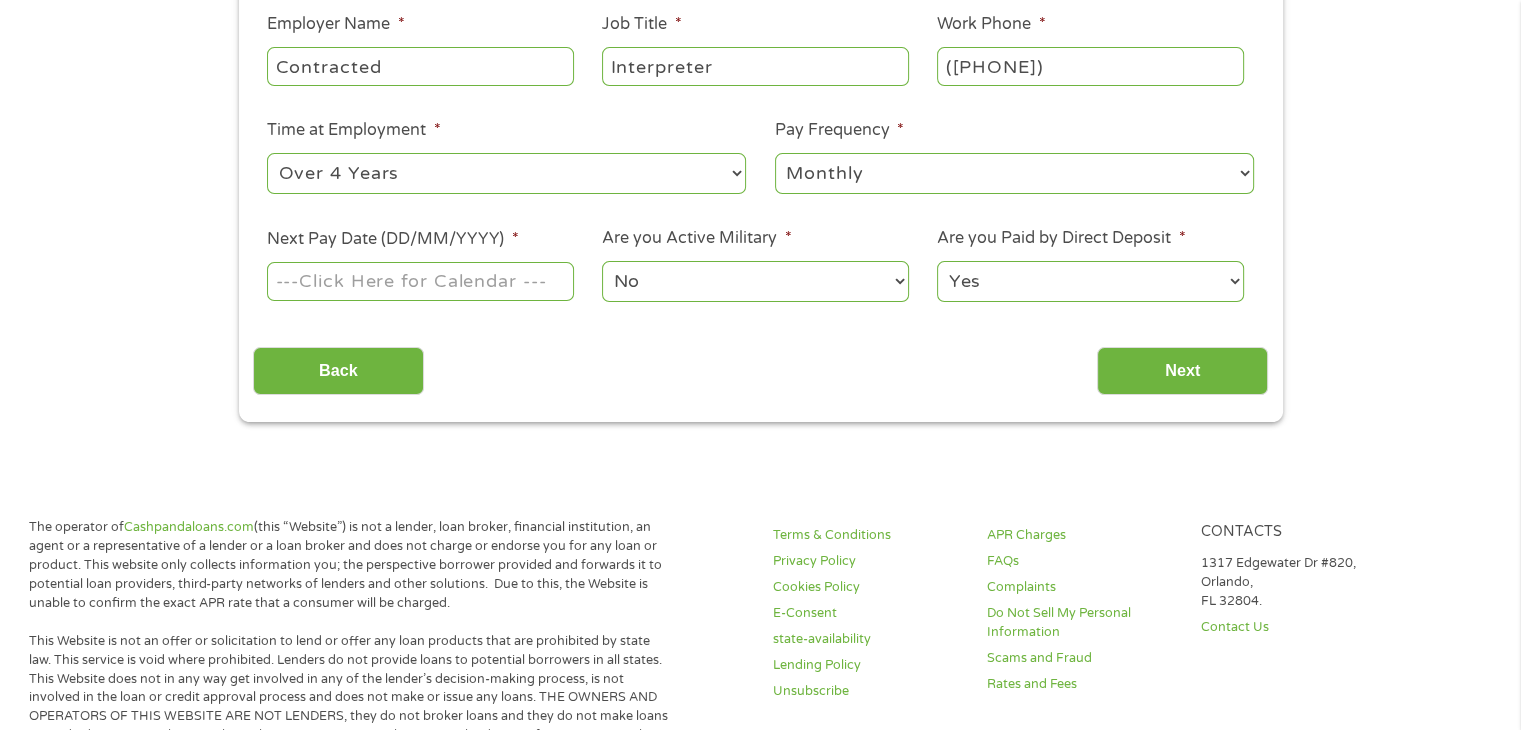scroll, scrollTop: 588, scrollLeft: 0, axis: vertical 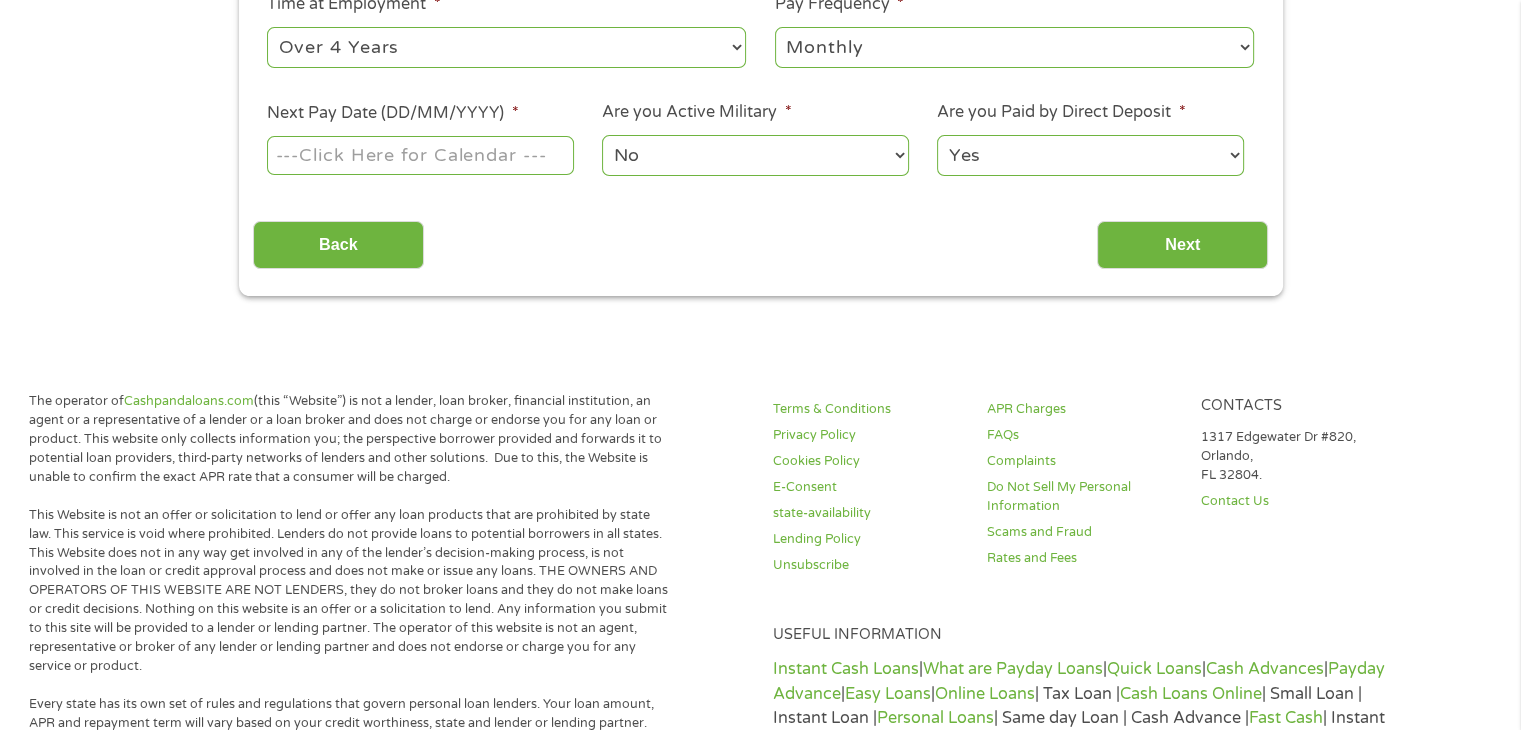 click on "Home Get Loan Offer How it works FAQs Blog Cash Loans Quick Loans Online Loans Payday Loans Cash Advances Préstamos Paycheck Loans Near Me Artificial Intelligence Loans Contact Us 1 Start 2 Your Home 3 About You 4 Employment 5 Banking 6
This field is hidden when viewing the form gclid [ALPHANUMERIC] This field is hidden when viewing the form Referrer https://www.cashpandaloans.com/?medium=adwords&source=adwords&campaign=[NUMBER]&adgroup=[NUMBER]&creative=[NUMBER]&position&keyword=personal%20loan%20%242000&utm_term=%7Bsearchterm%7D&matchtype=%7Bterm%7D&device=c&network=s&gad_source=5&gad_campaignid=[NUMBER]&gclid=[ALPHANUMERIC] This field is hidden when viewing the form Source adwords This field is hidden when viewing the form Campaign [NUMBER] Medium" at bounding box center [760, 596] 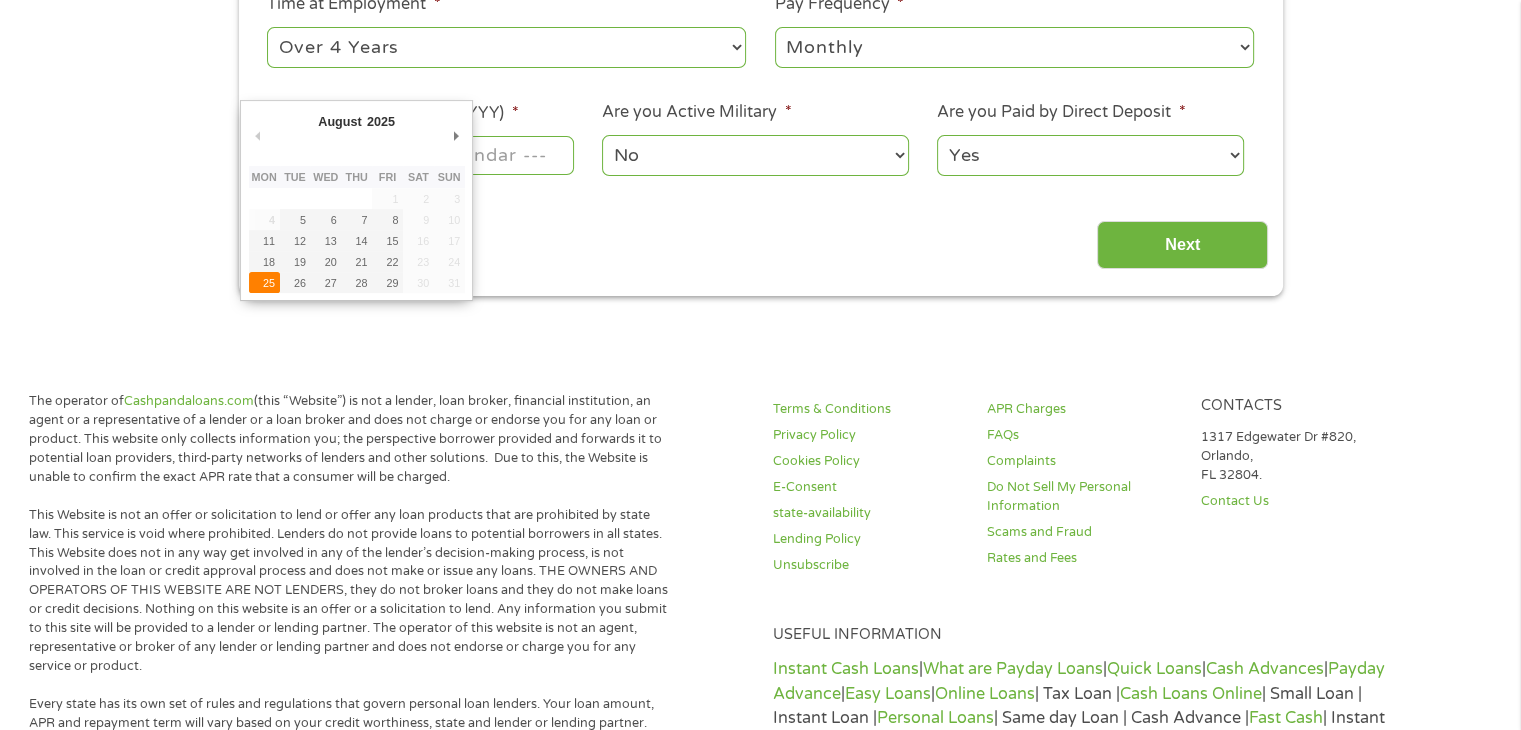 type on "[DATE]" 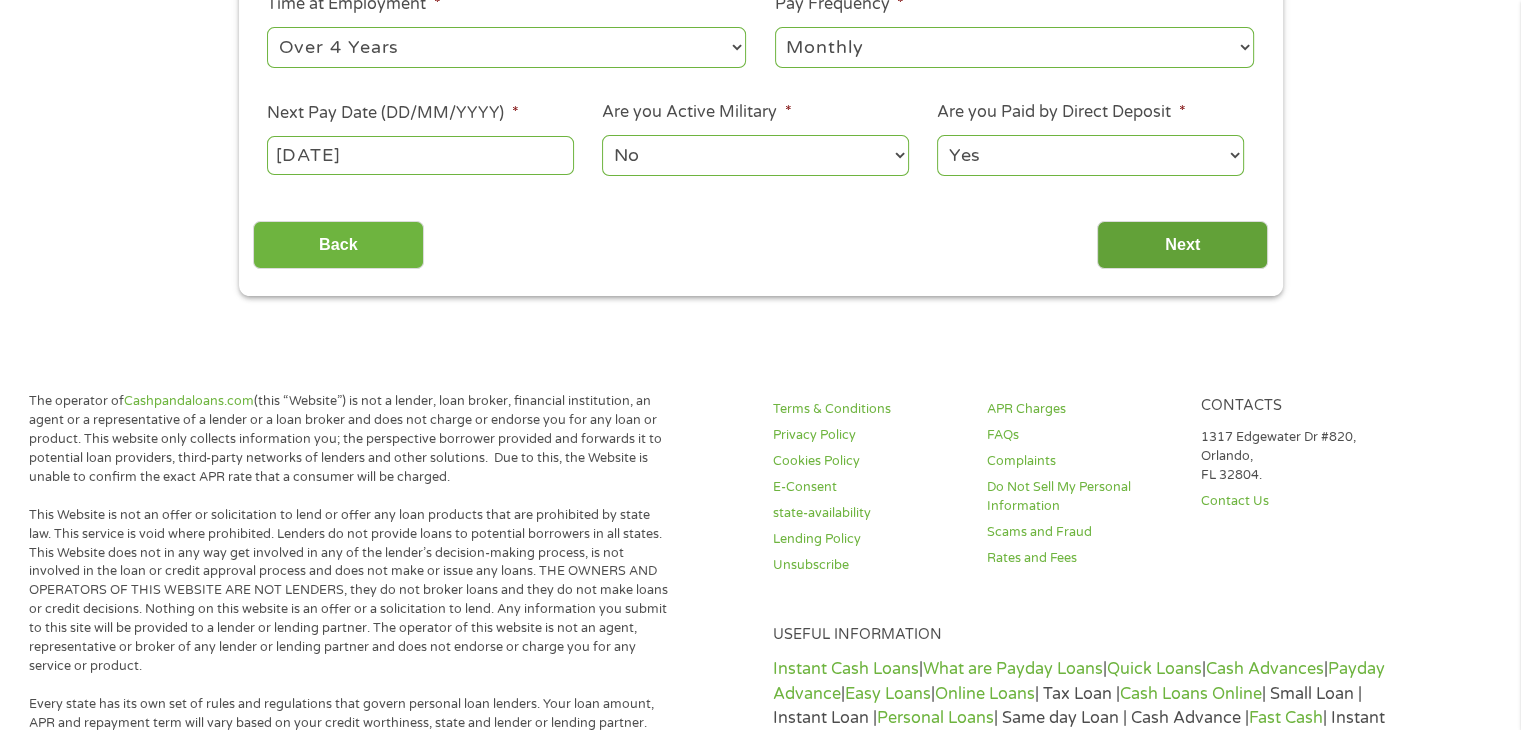 click on "Next" at bounding box center [1182, 245] 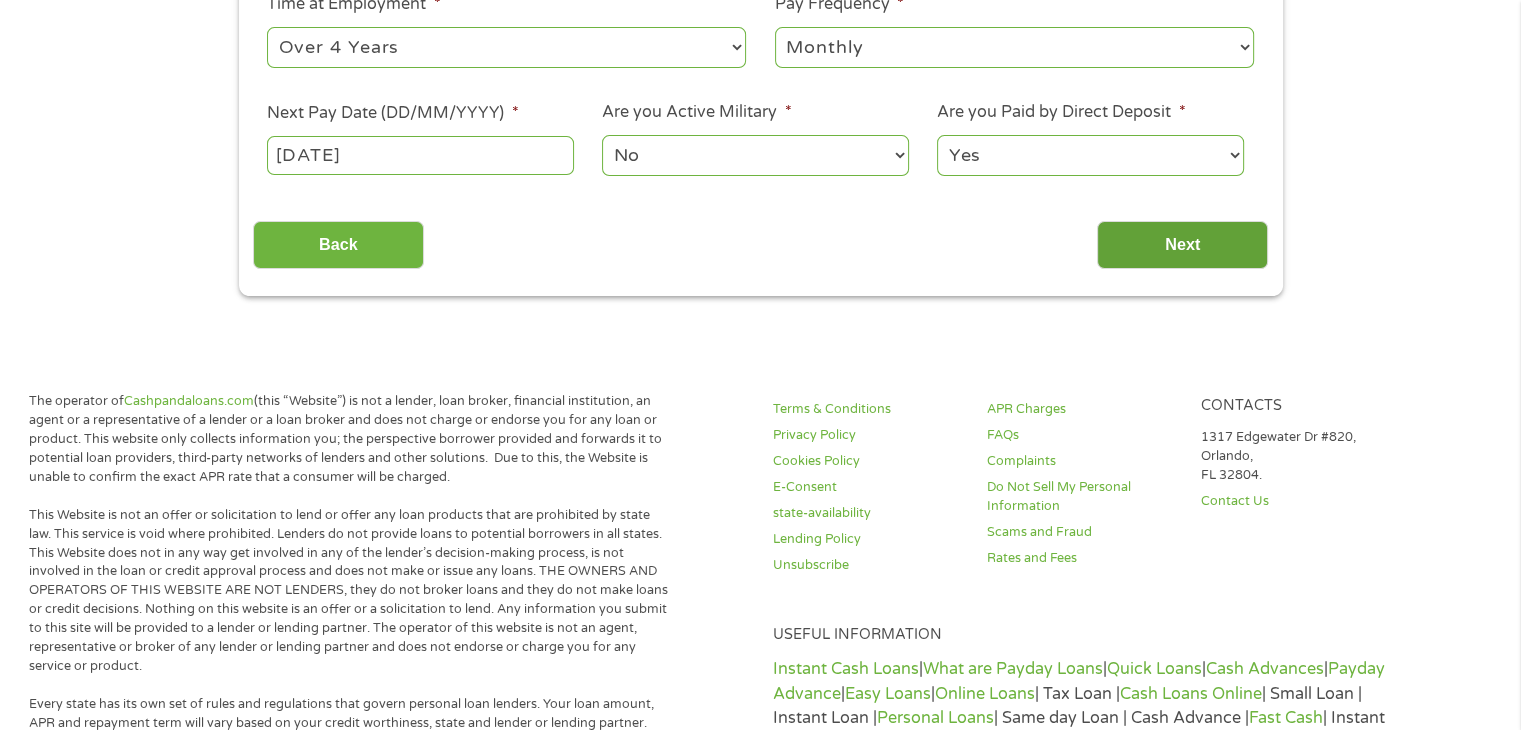 scroll, scrollTop: 8, scrollLeft: 8, axis: both 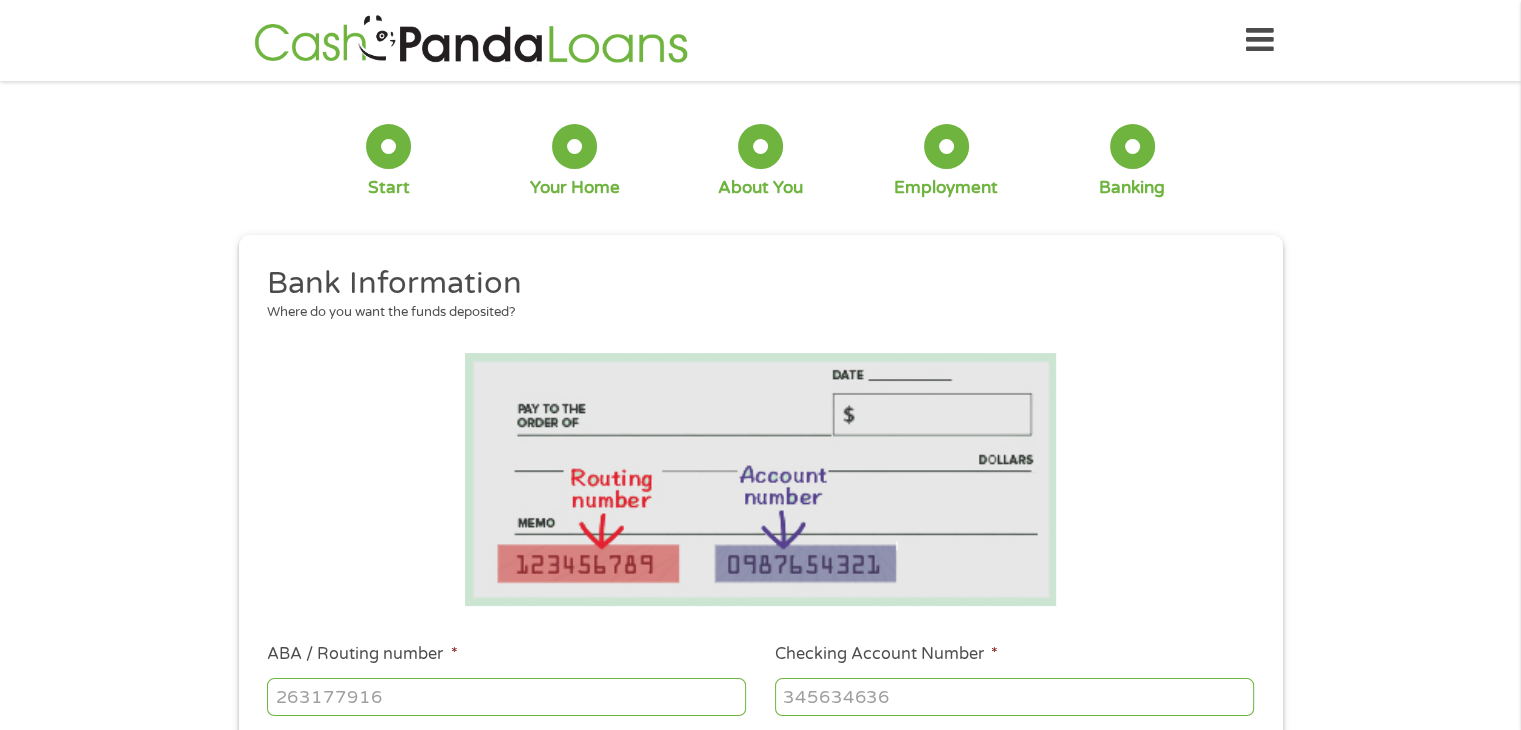click on "ABA / Routing number *" at bounding box center [506, 697] 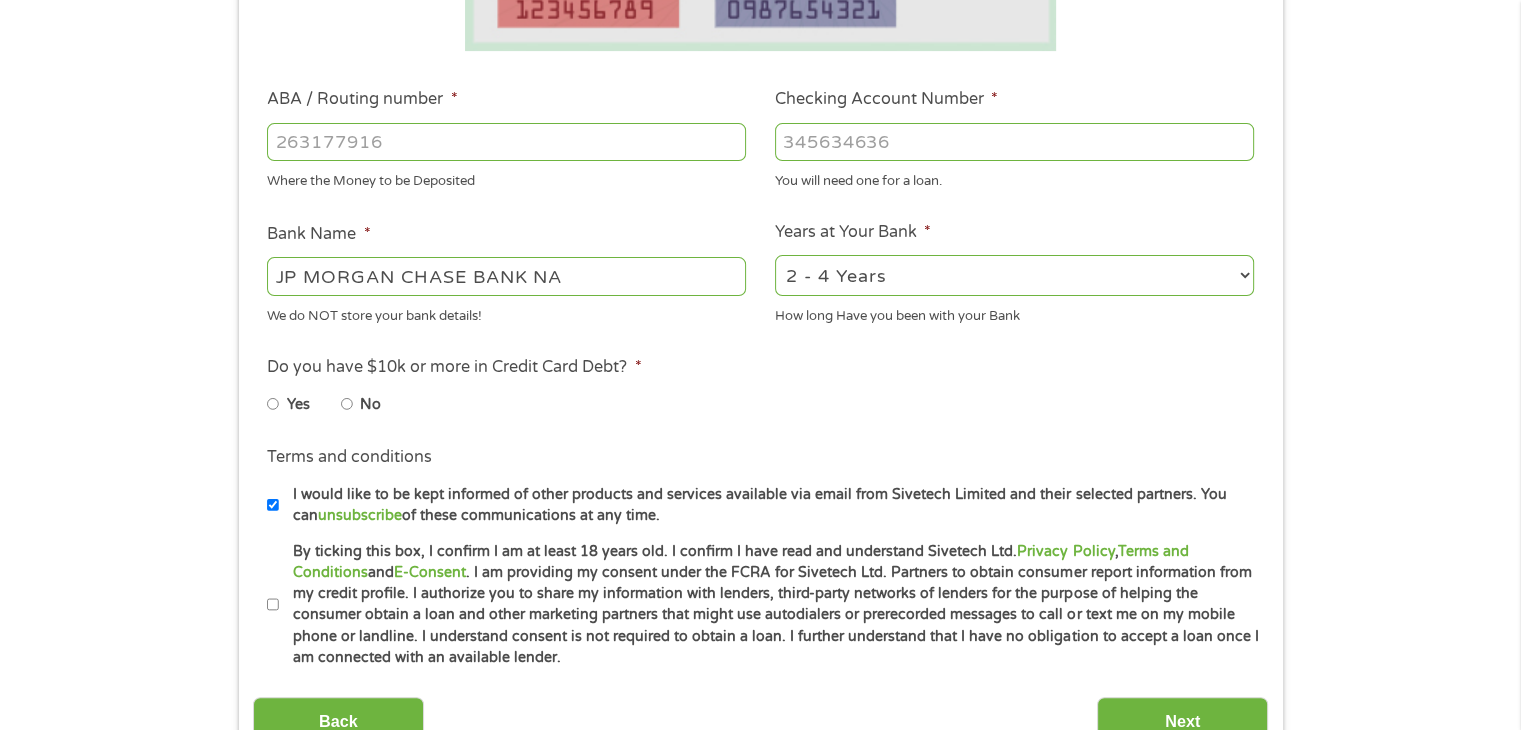 scroll, scrollTop: 558, scrollLeft: 0, axis: vertical 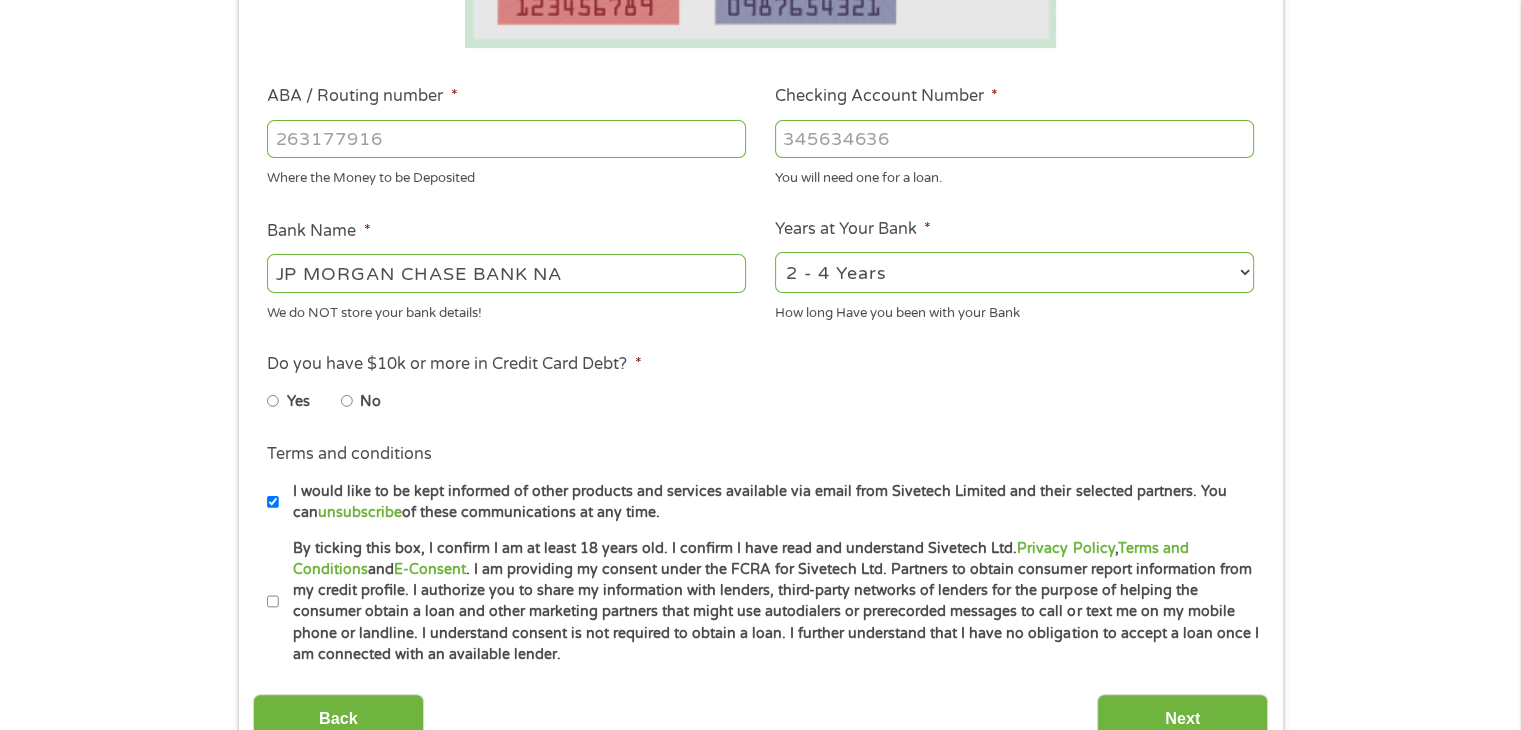 type on "[NUMBER]" 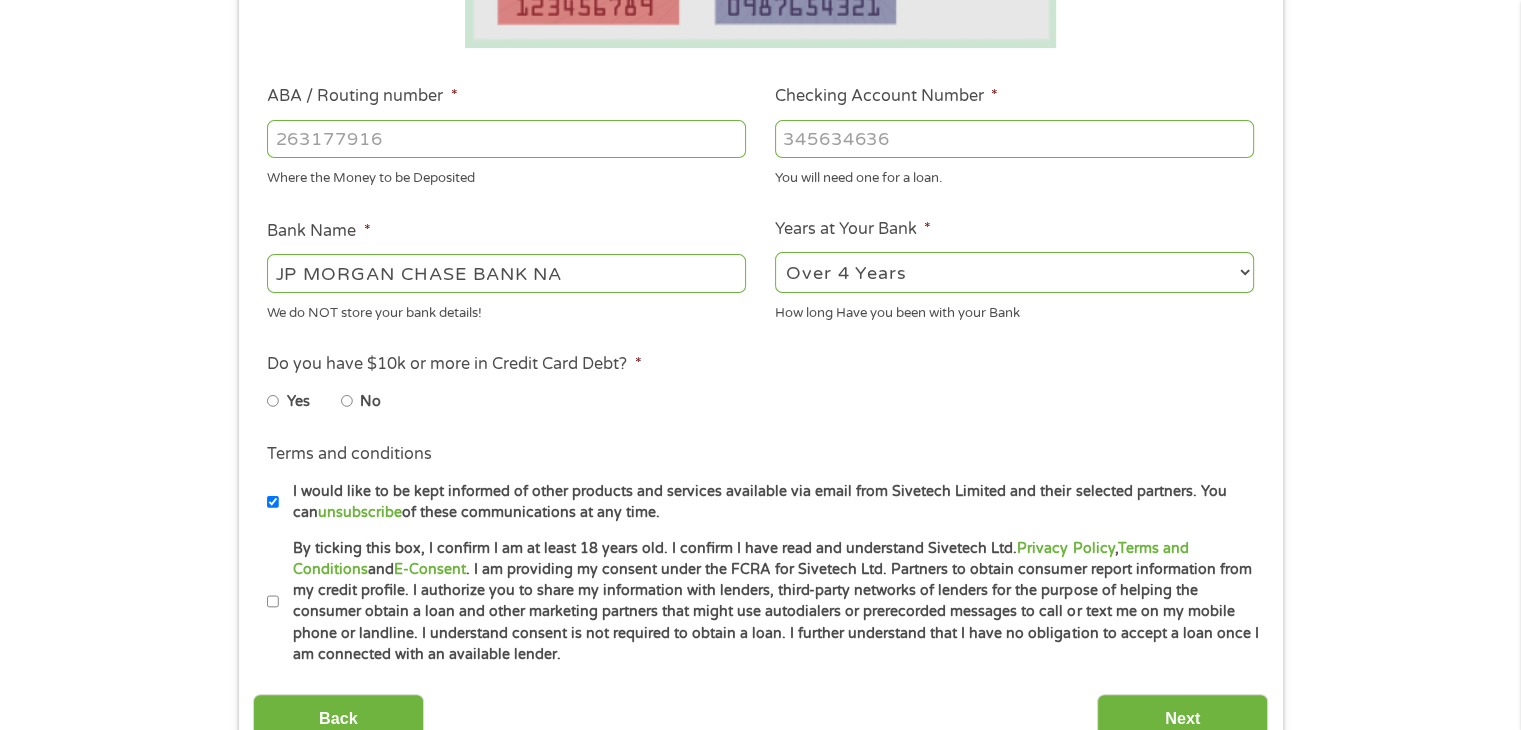 click on "2 - 4 Years 6 - 12 Months 1 - 2 Years Over 4 Years" at bounding box center [1014, 272] 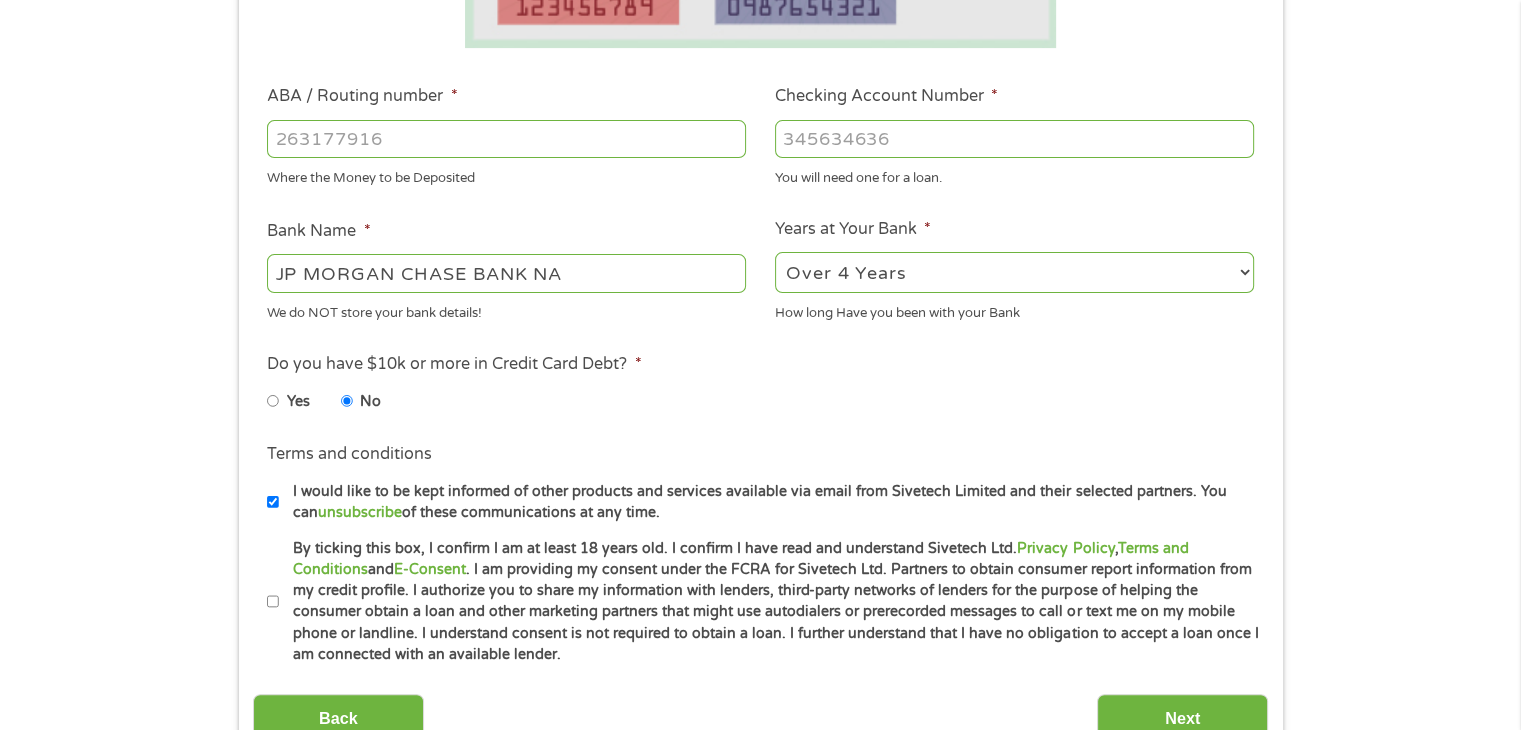 click on "I would like to be kept informed of other products and services available via email from Sivetech Limited and their selected partners. You can   unsubscribe   of these communications at any time." at bounding box center (273, 502) 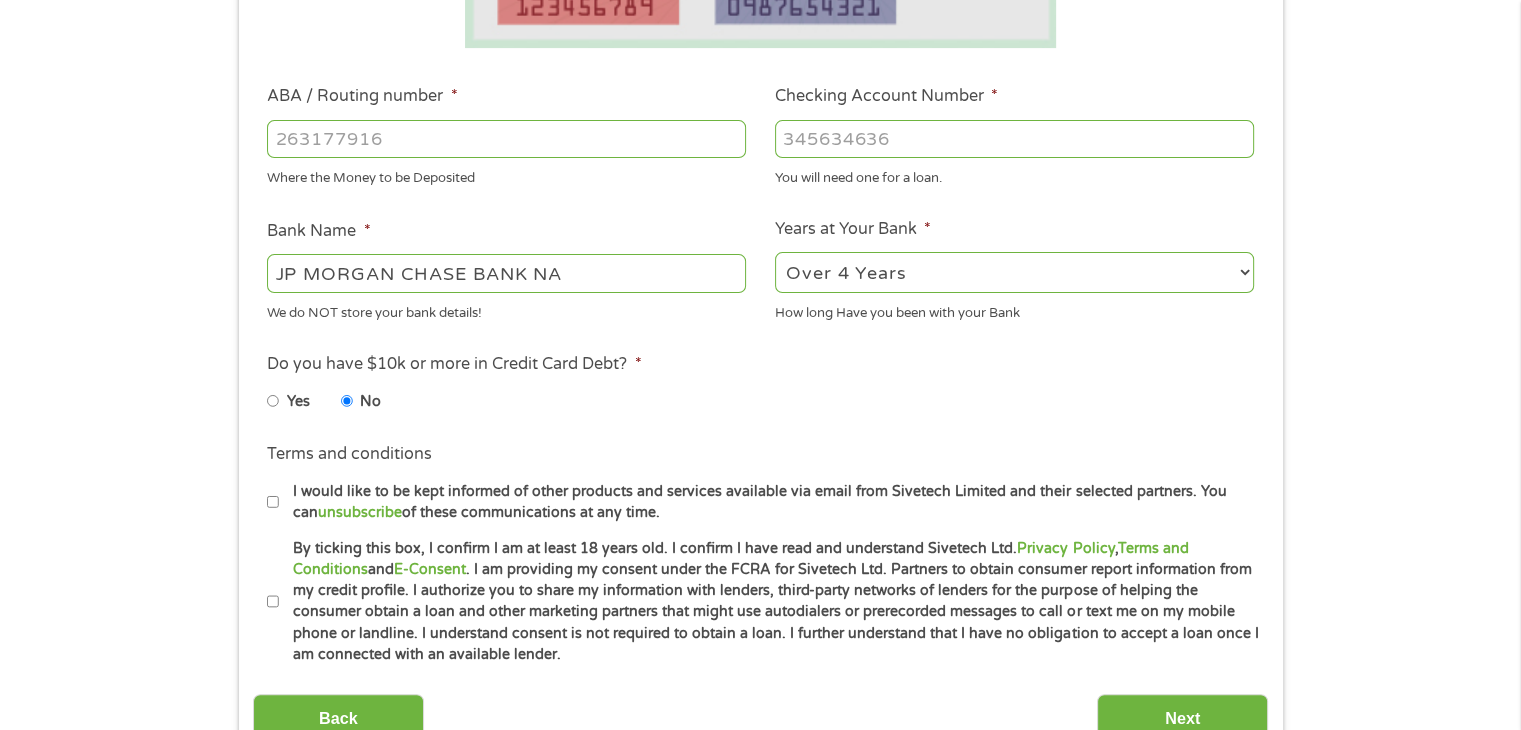 click on "By ticking this box, I confirm I am at least 18 years old. I confirm I have read and understand Sivetech Ltd.  Privacy Policy ,  Terms and Conditions  and  E-Consent . I am providing my consent under the FCRA for Sivetech Ltd. Partners to obtain consumer report information from my credit profile. I authorize you to share my information with lenders, third-party networks of lenders for the purpose of helping the consumer obtain a loan and other marketing partners that might use autodialers or prerecorded messages to call or text me on my mobile phone or landline. I understand consent is not required to obtain a loan. I further understand that I have no obligation to accept a loan once I am connected with an available lender." at bounding box center [273, 602] 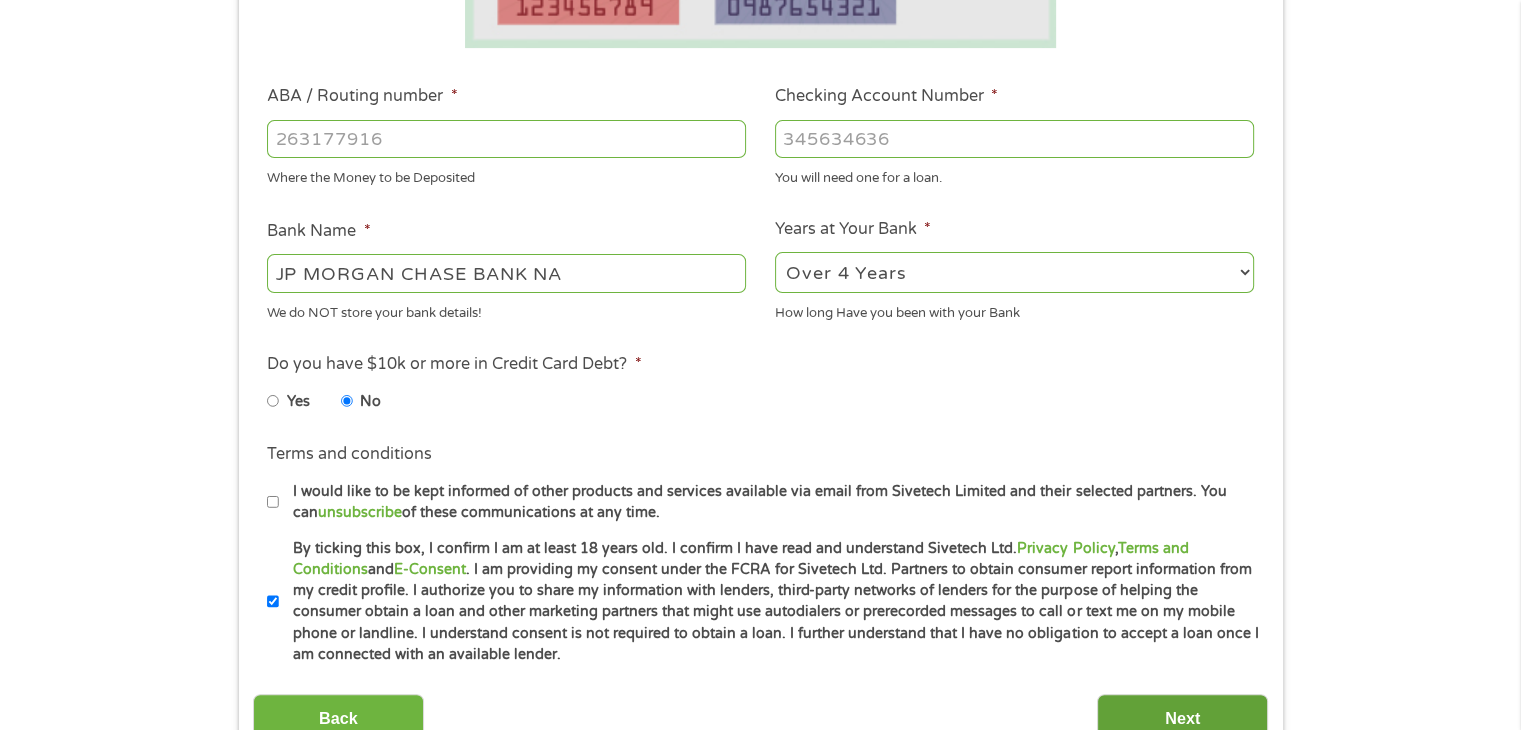 click on "Next" at bounding box center [1182, 718] 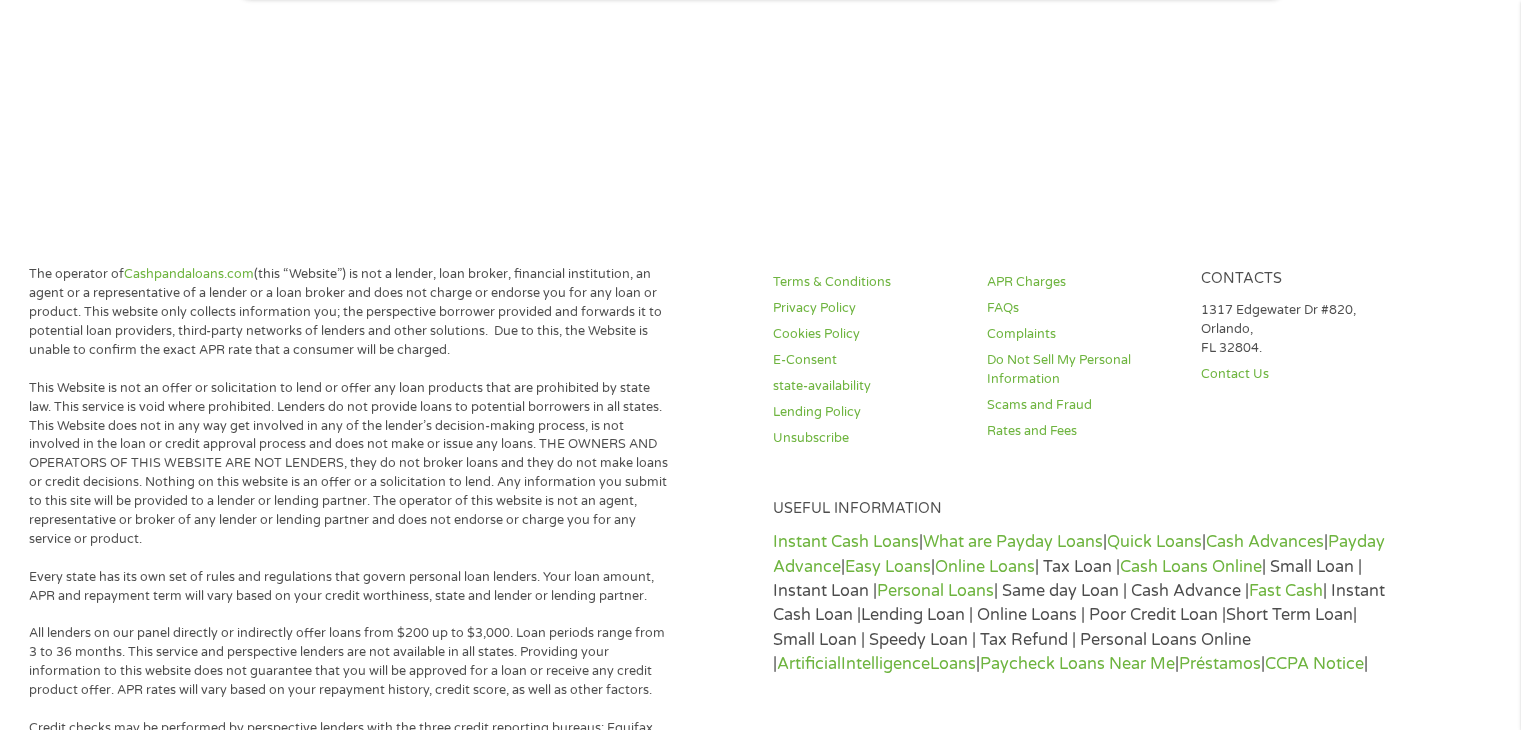 scroll, scrollTop: 8, scrollLeft: 8, axis: both 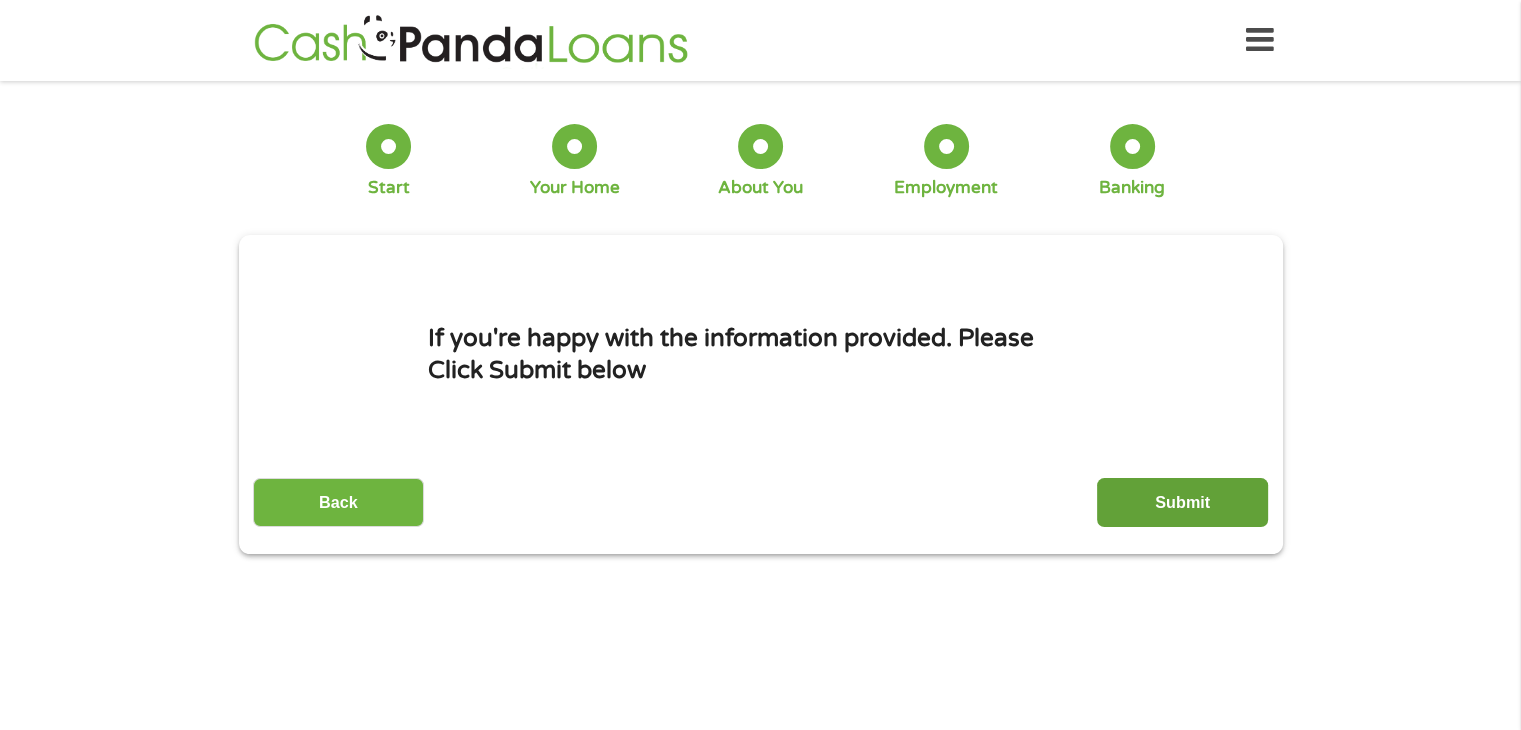 click on "Submit" at bounding box center (1182, 502) 